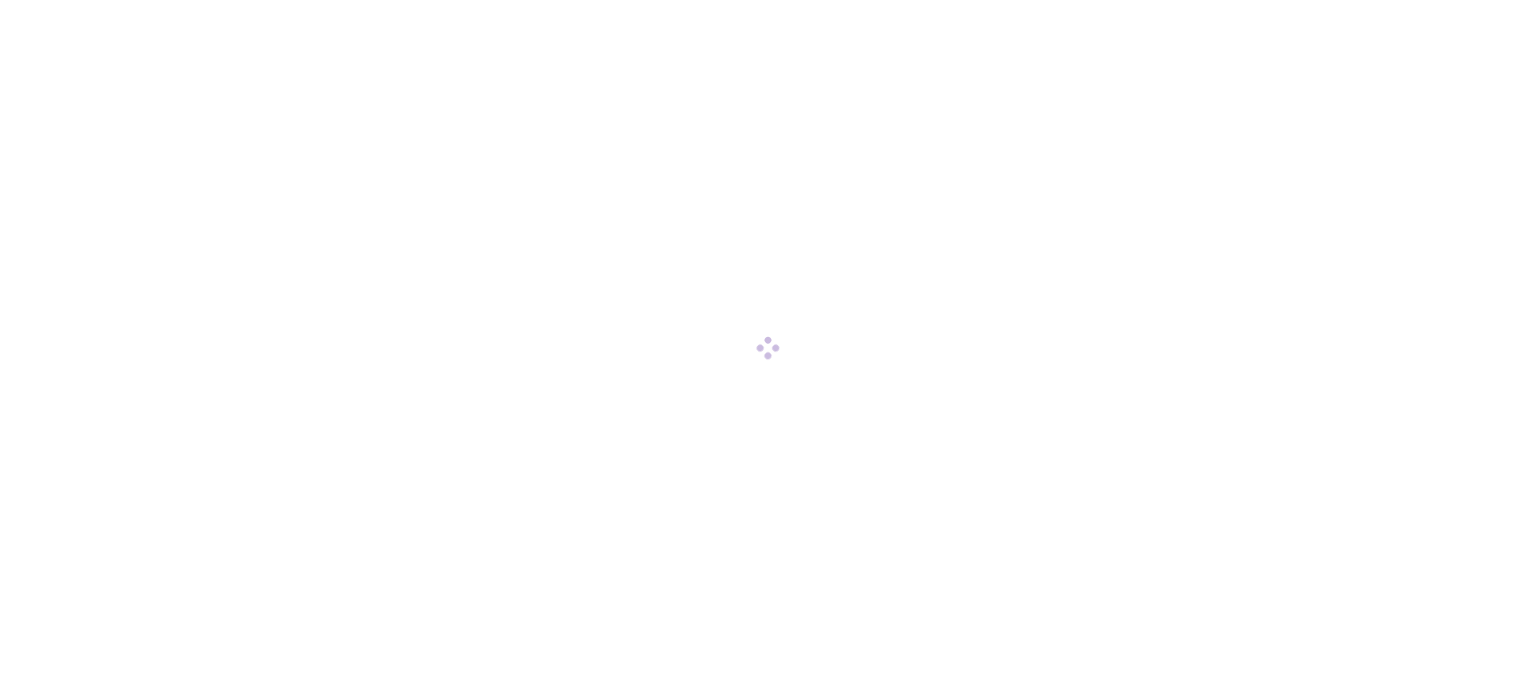 scroll, scrollTop: 0, scrollLeft: 0, axis: both 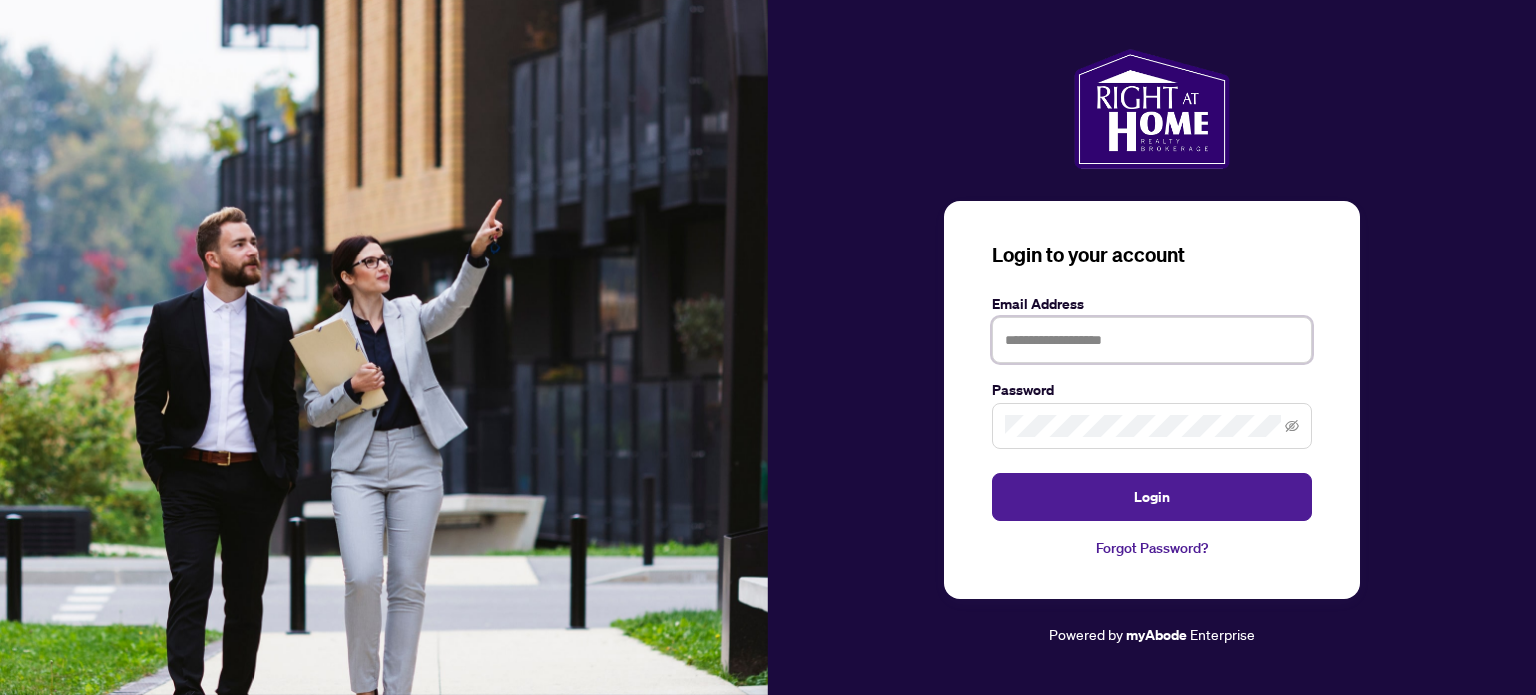 click at bounding box center (1152, 340) 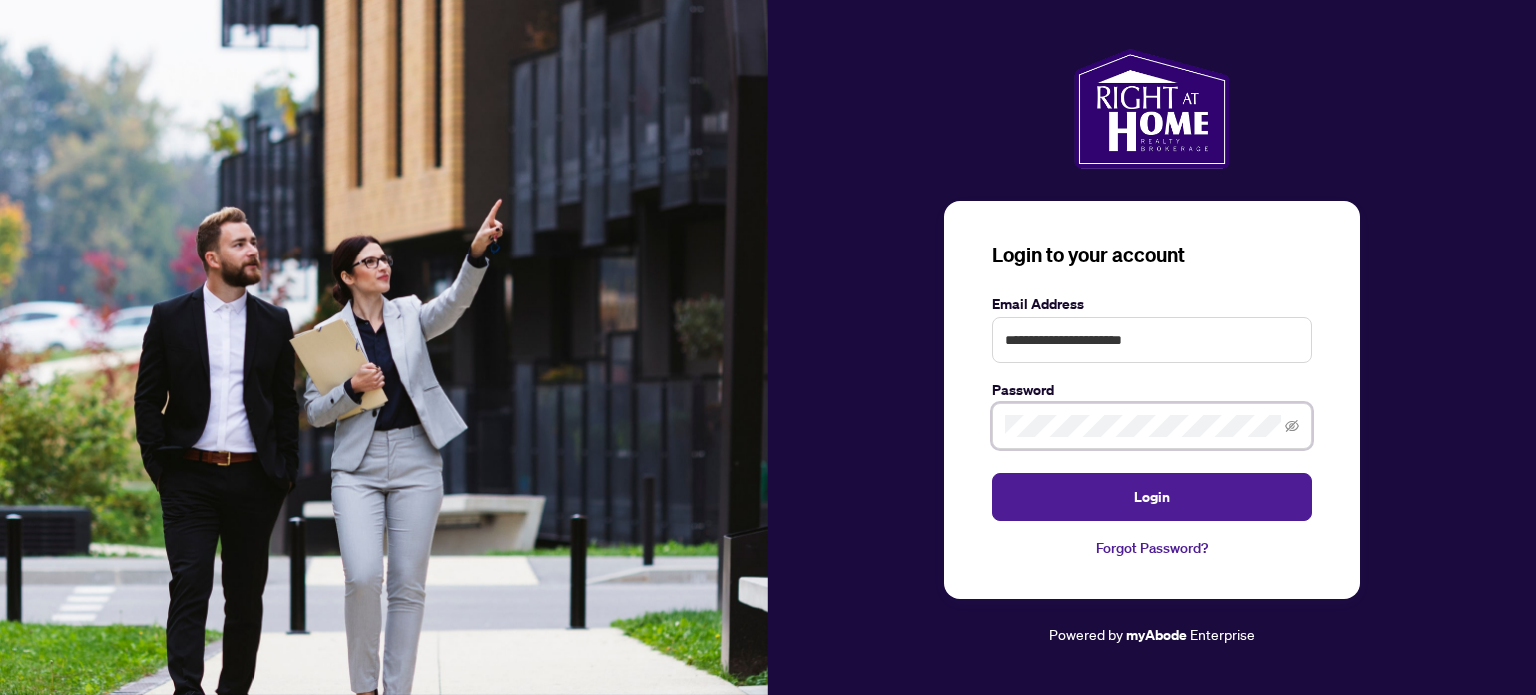 click on "Login" at bounding box center [1152, 497] 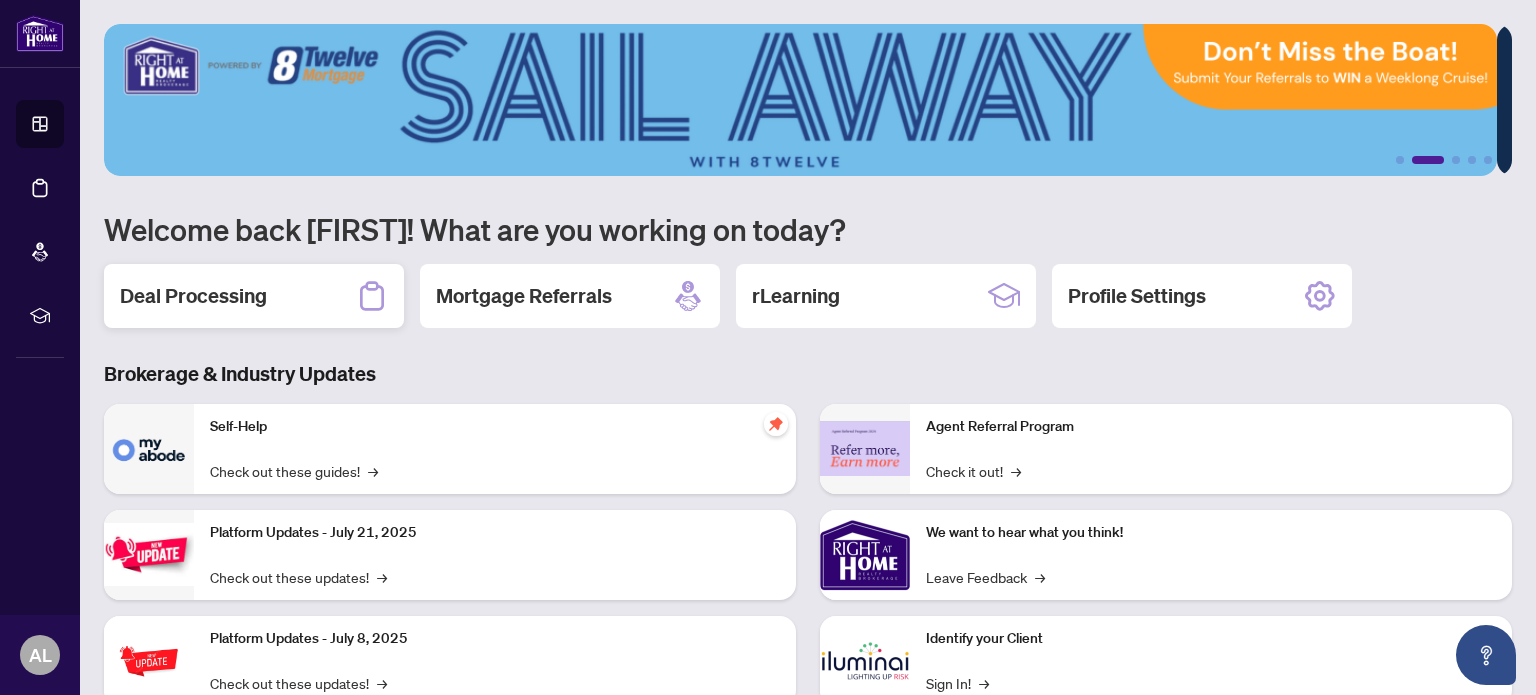 click on "Deal Processing" at bounding box center (193, 296) 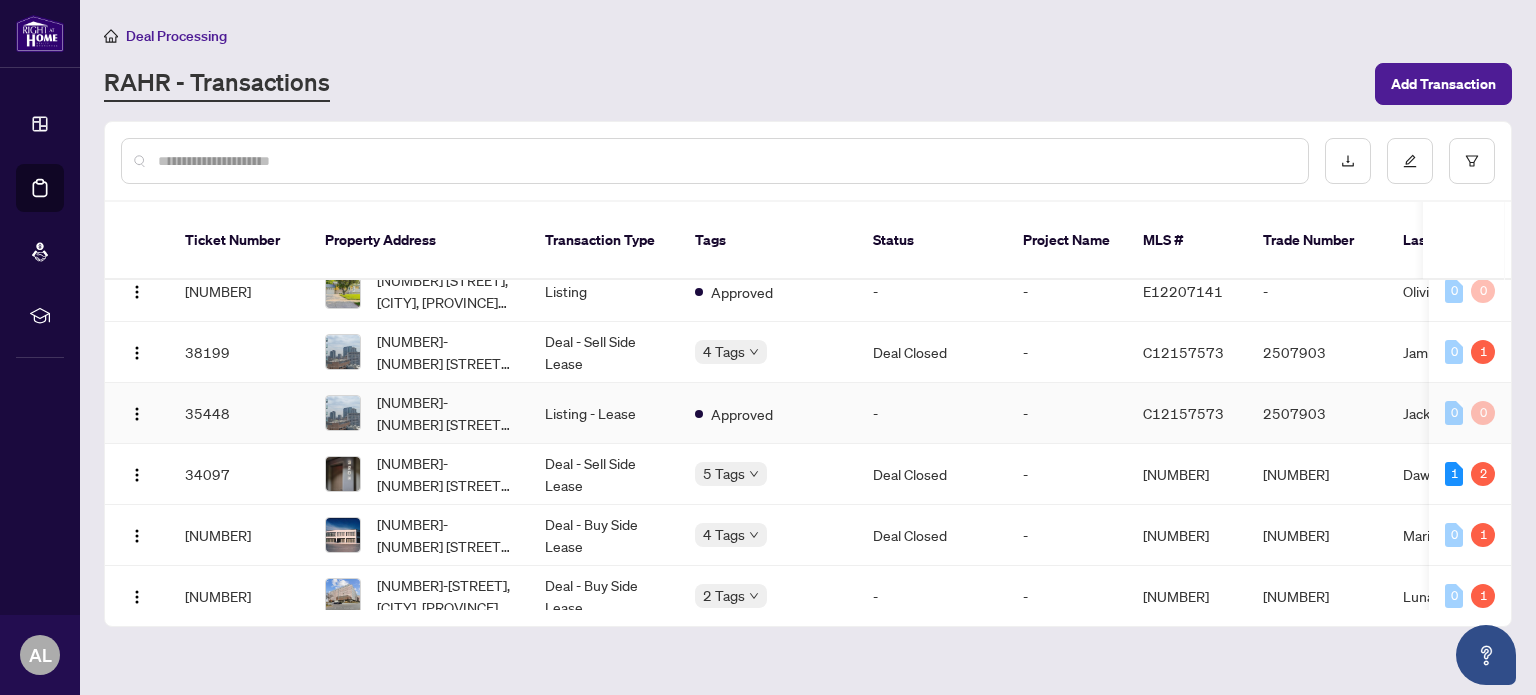 scroll, scrollTop: 700, scrollLeft: 0, axis: vertical 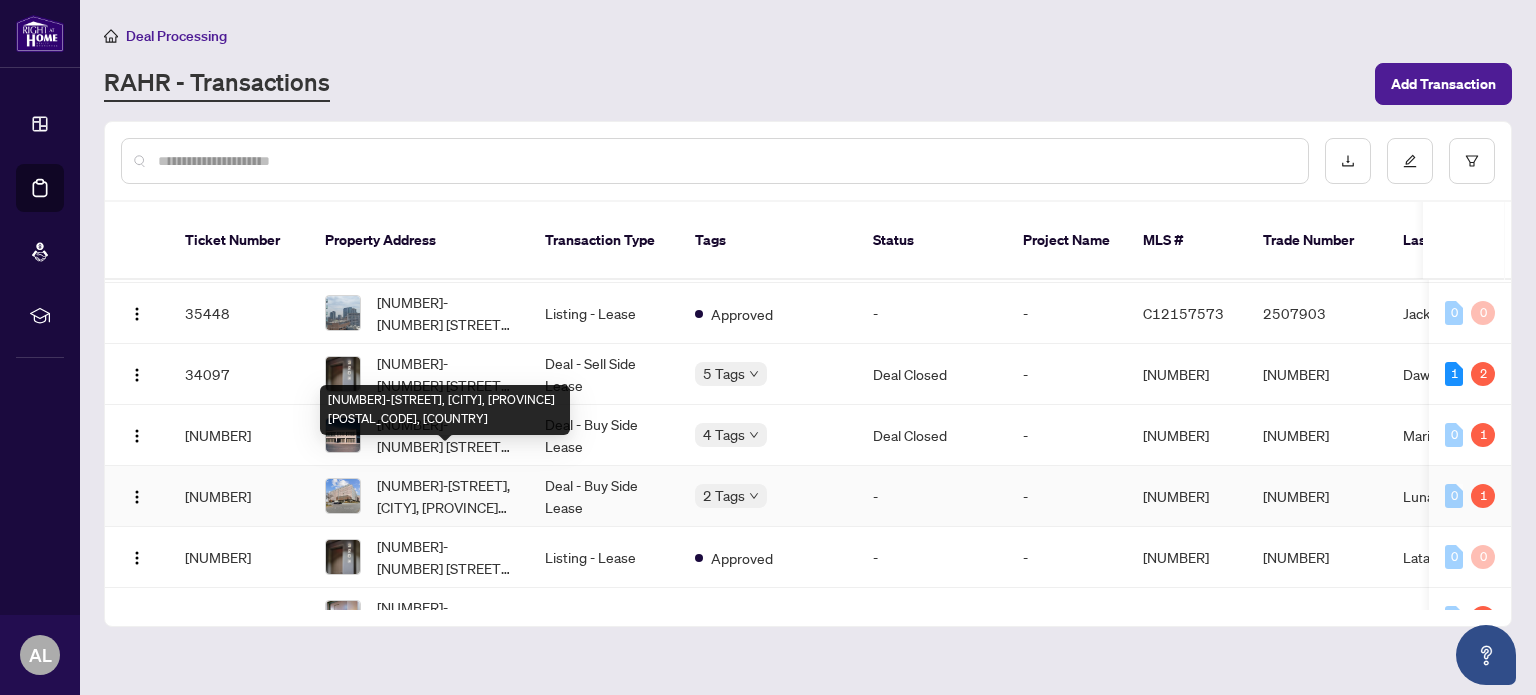 click on "[NUMBER]-[STREET], [CITY], [PROVINCE] [POSTAL_CODE], [COUNTRY]" at bounding box center (445, 496) 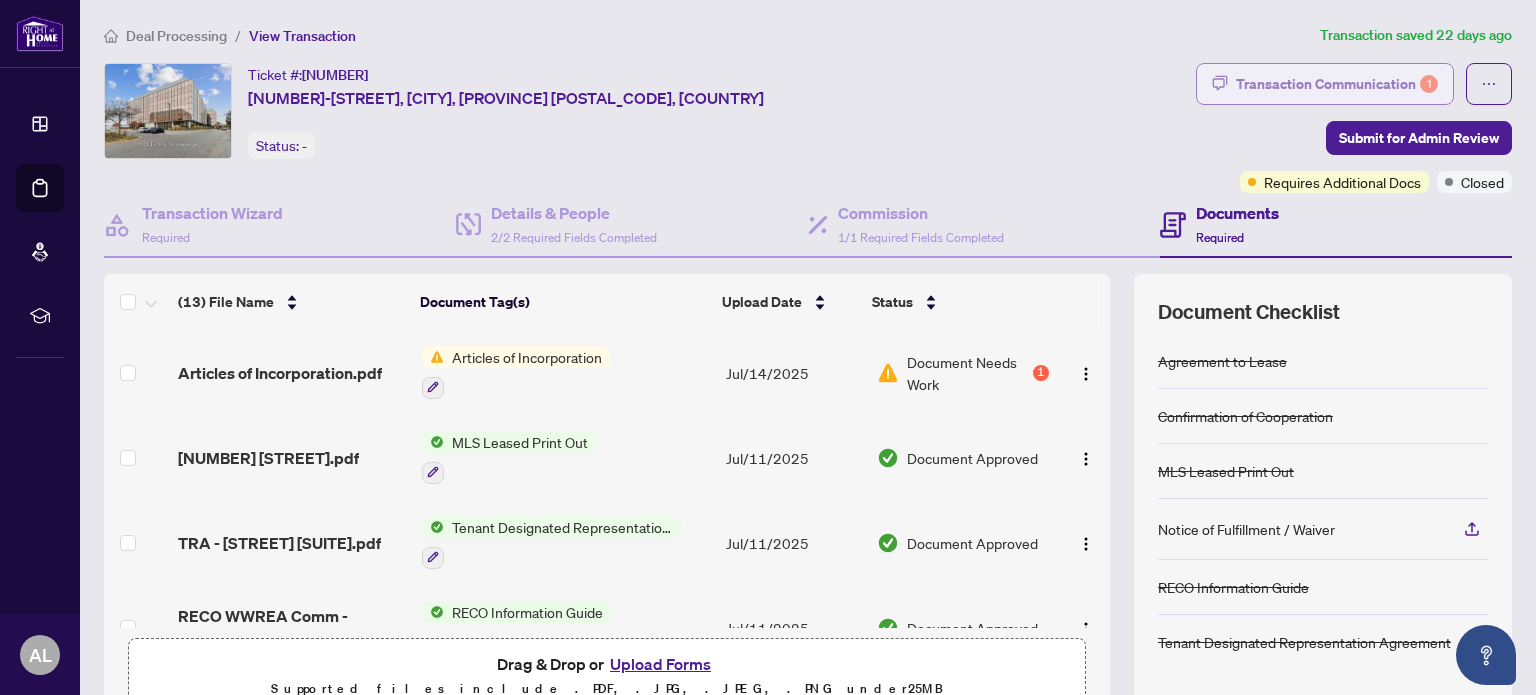 click on "Transaction Communication 1" at bounding box center (1337, 84) 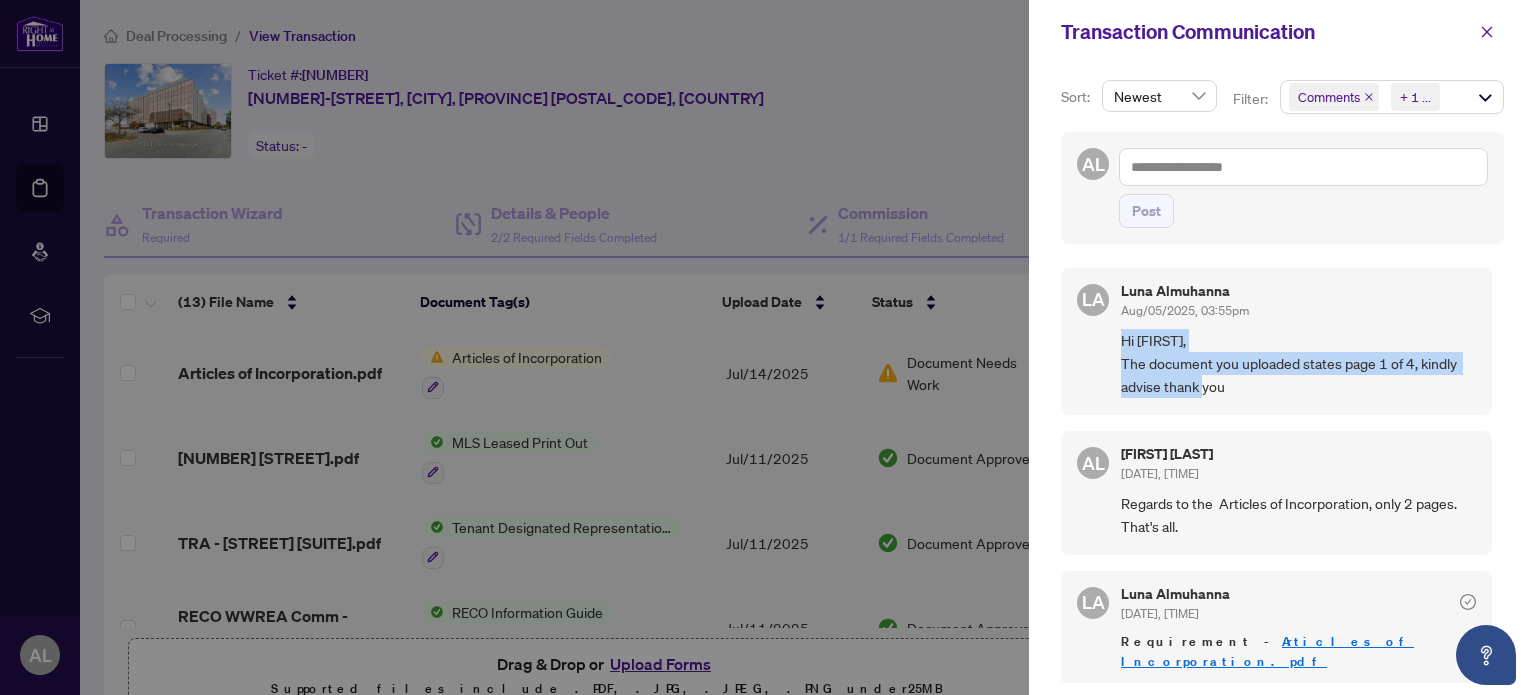 drag, startPoint x: 1232, startPoint y: 384, endPoint x: 1113, endPoint y: 336, distance: 128.31601 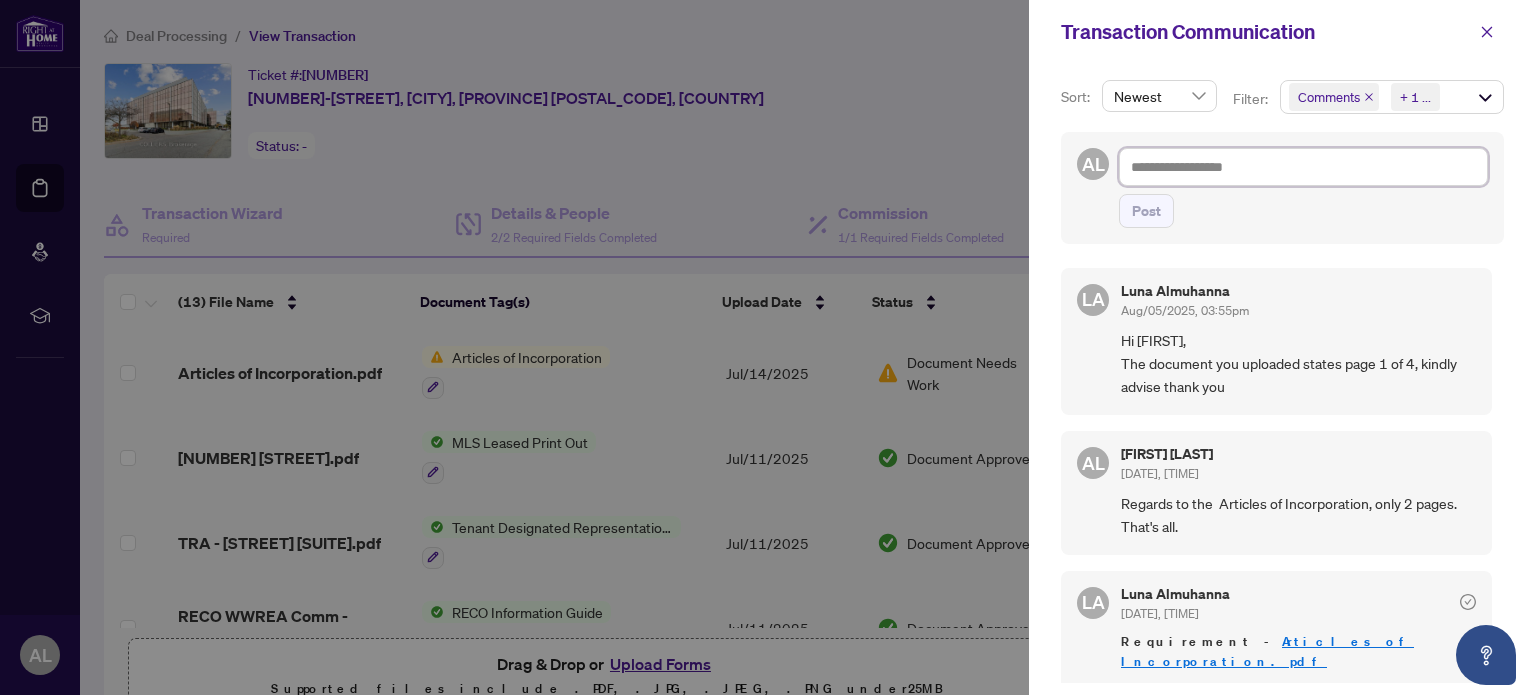 click at bounding box center (1303, 167) 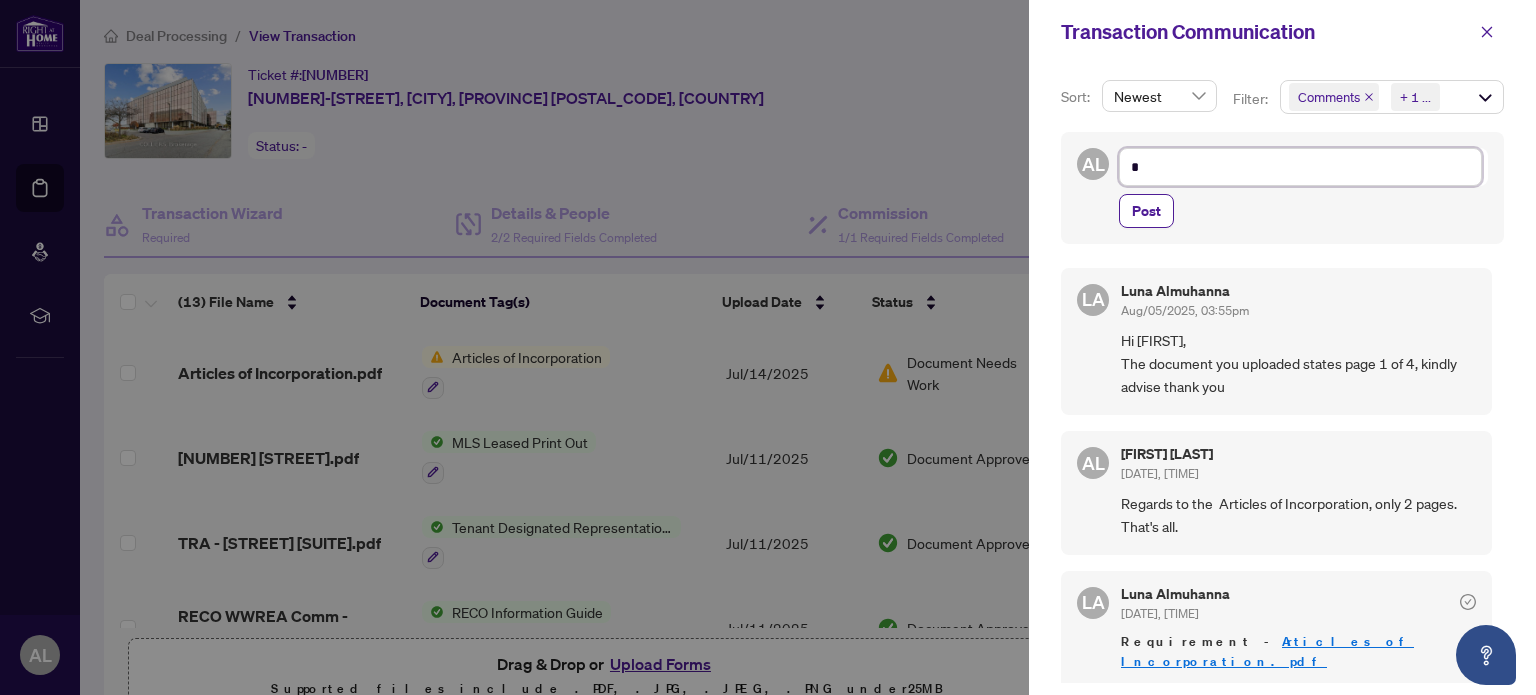 type on "**" 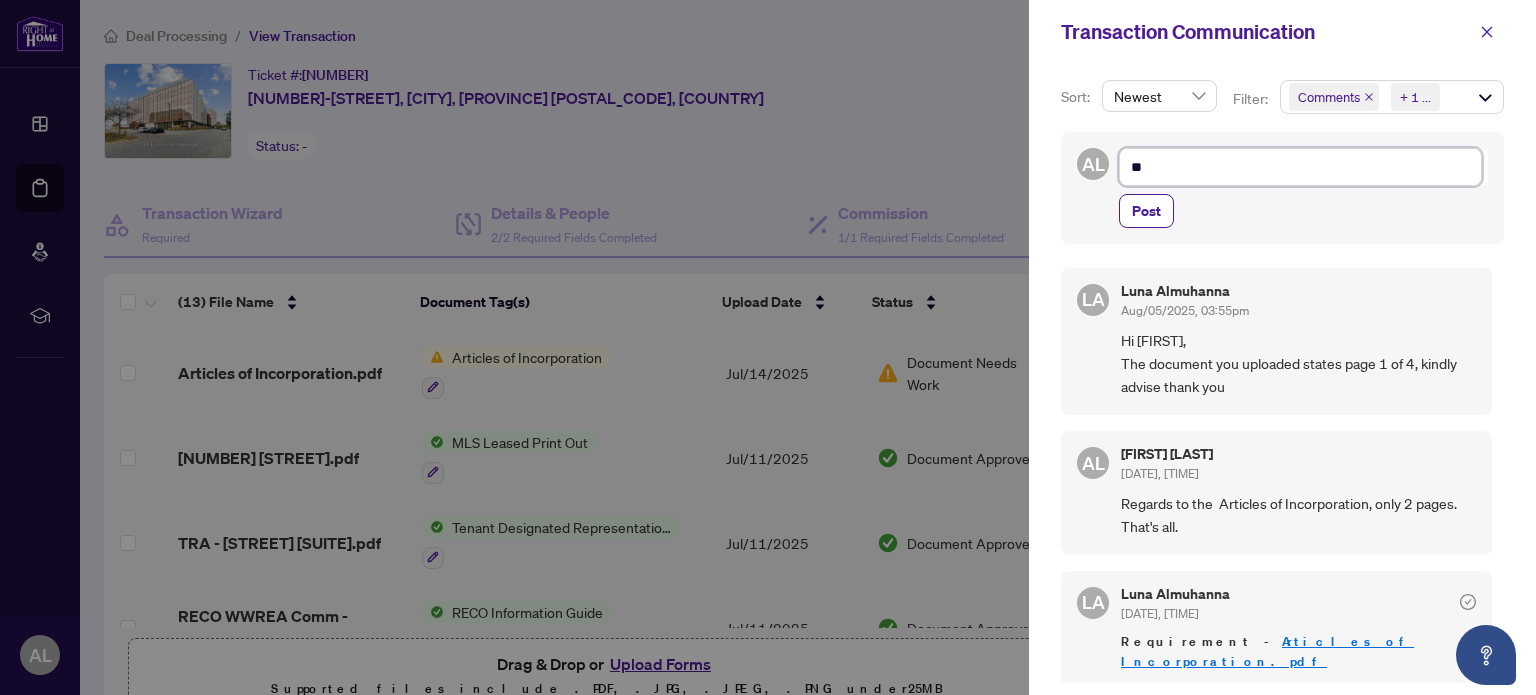type on "***" 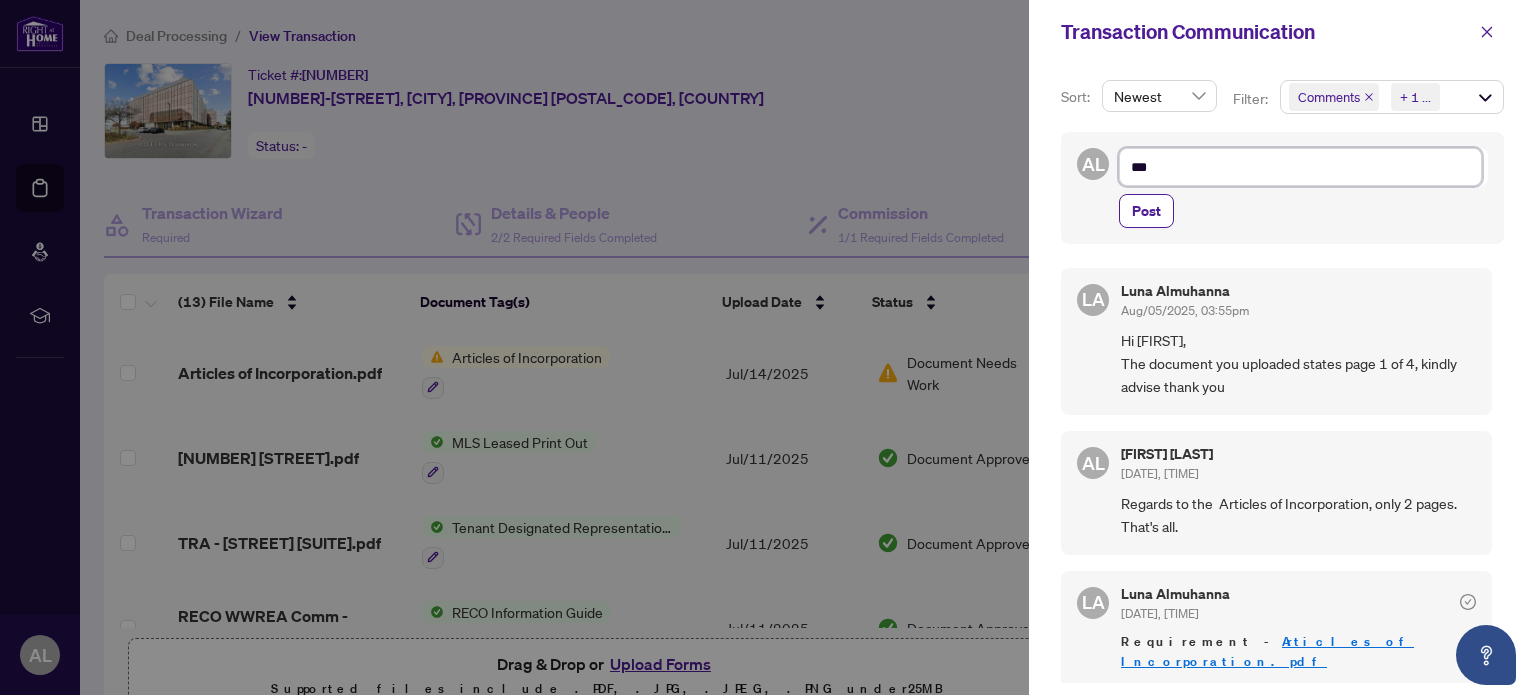 type on "****" 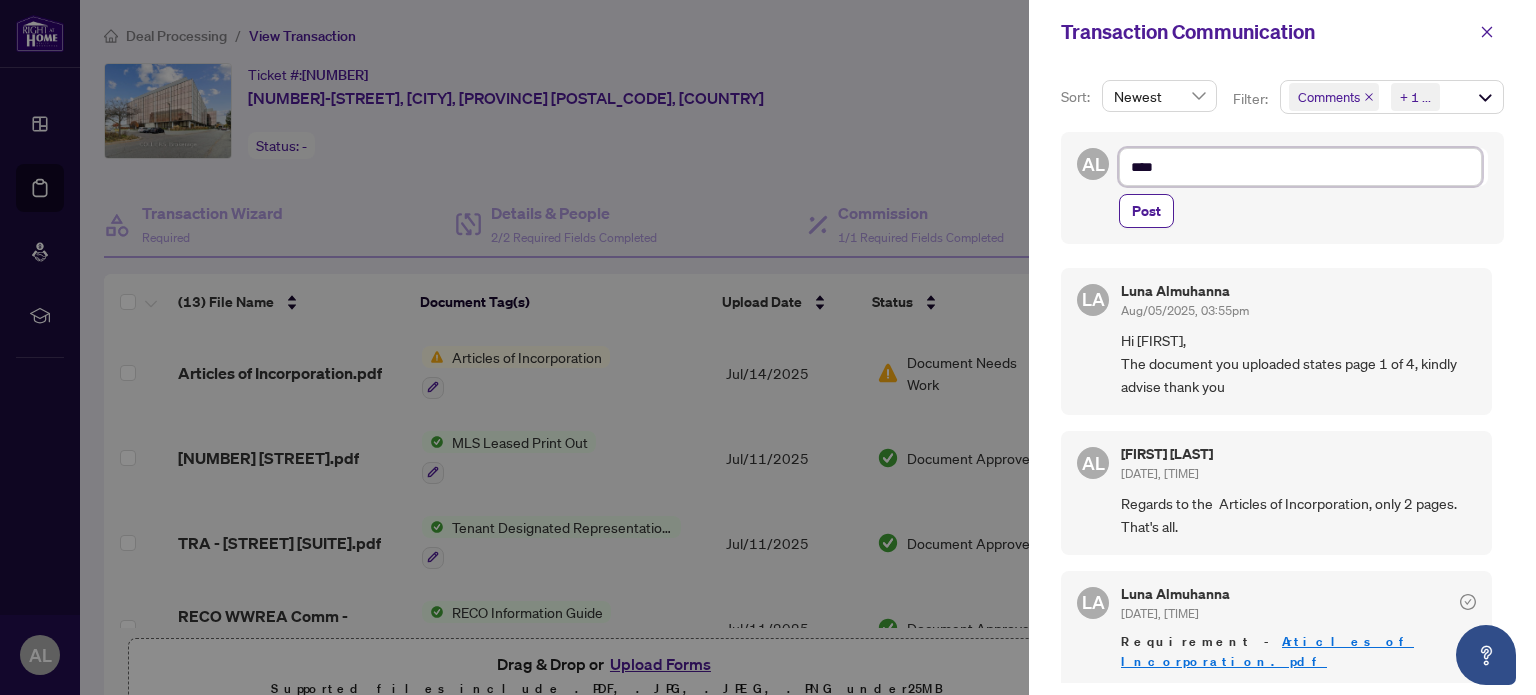 type on "****" 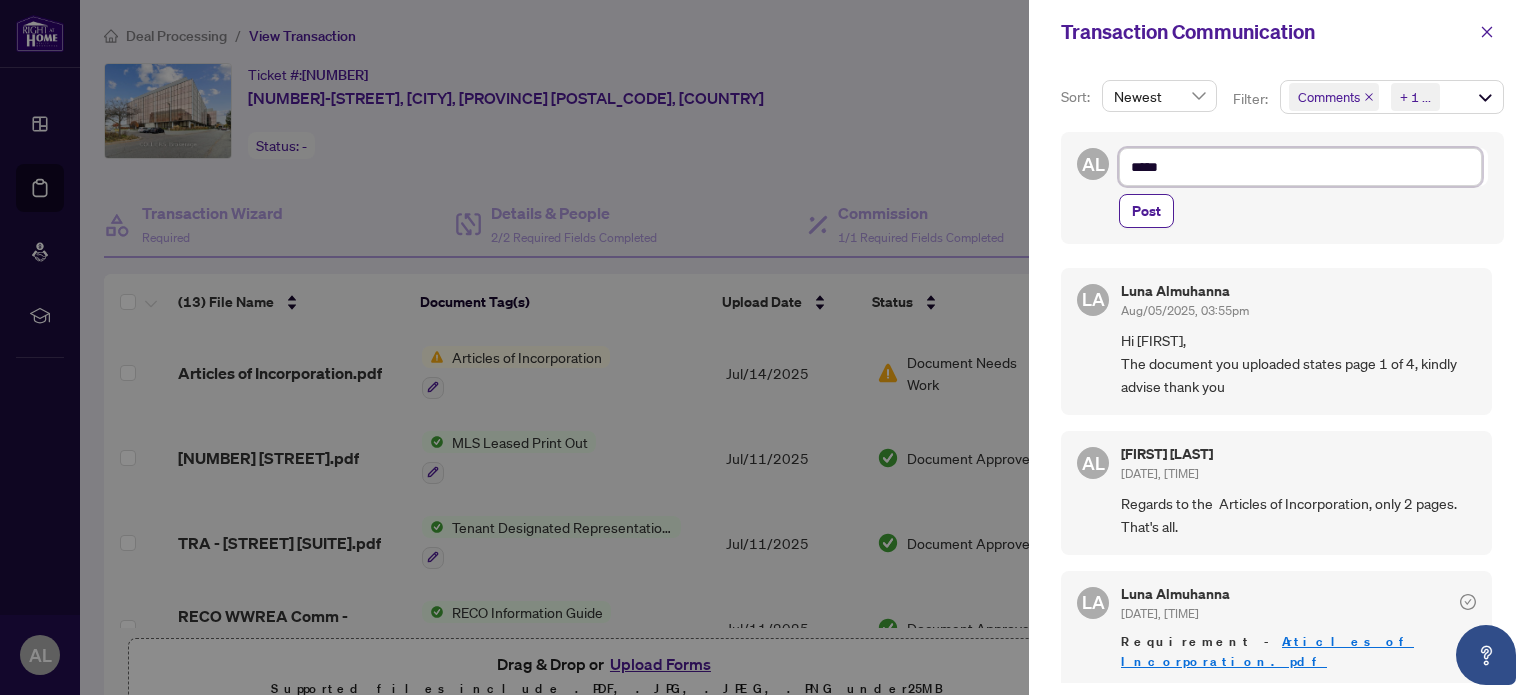 type on "******" 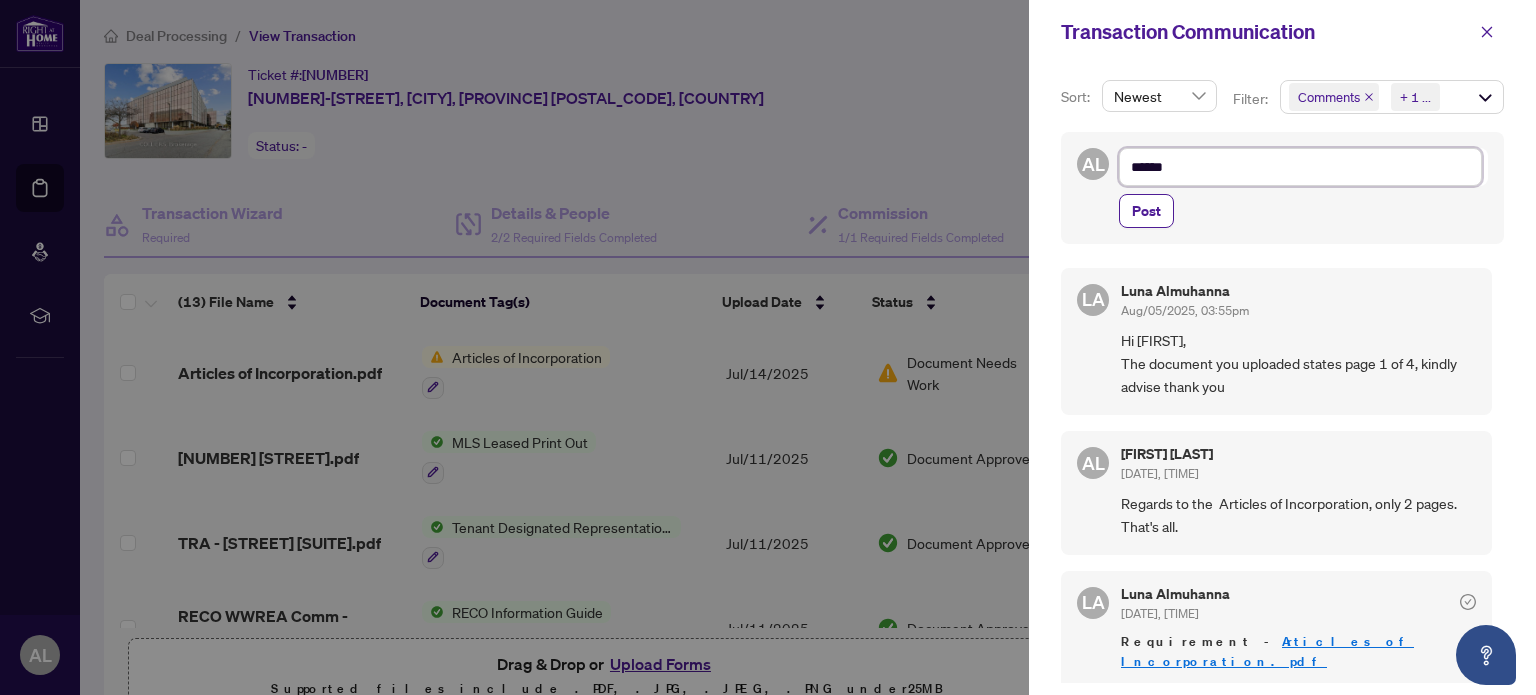 type on "*******" 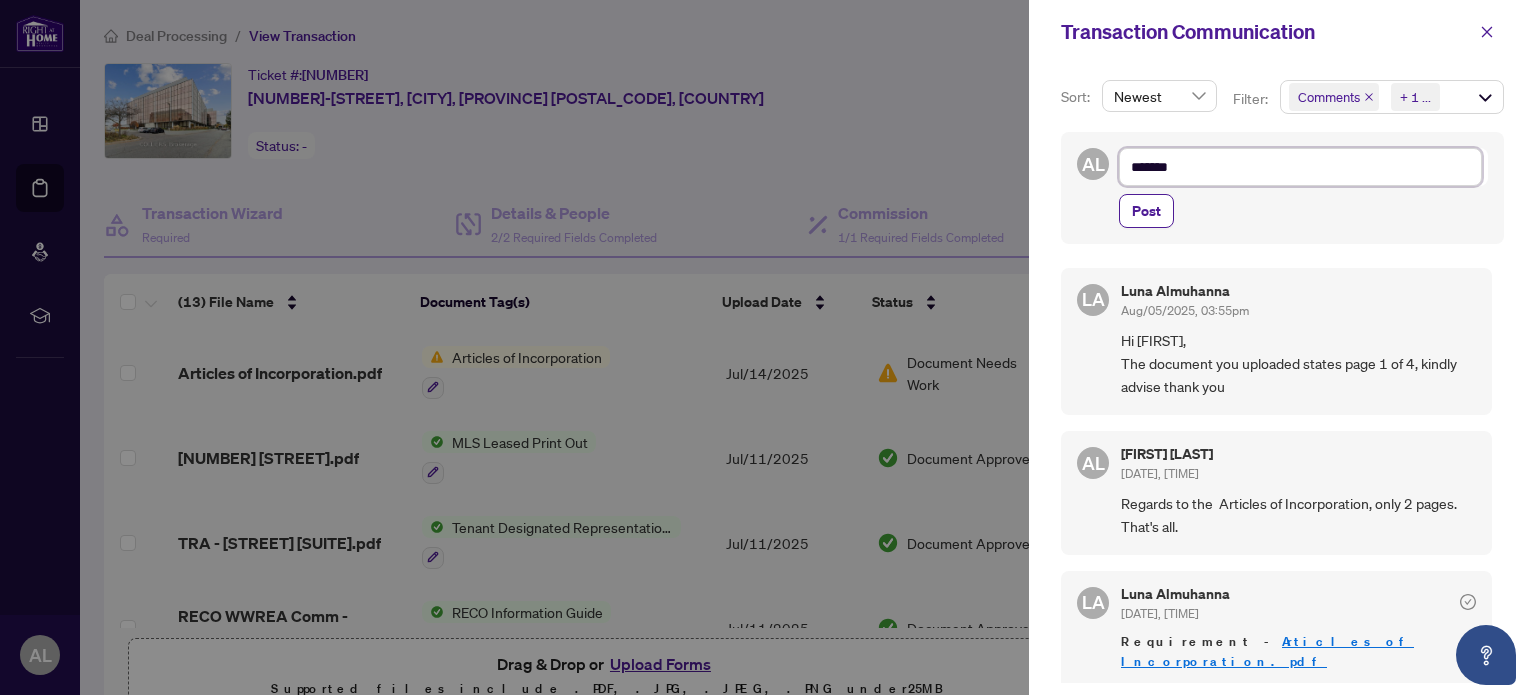 type on "********" 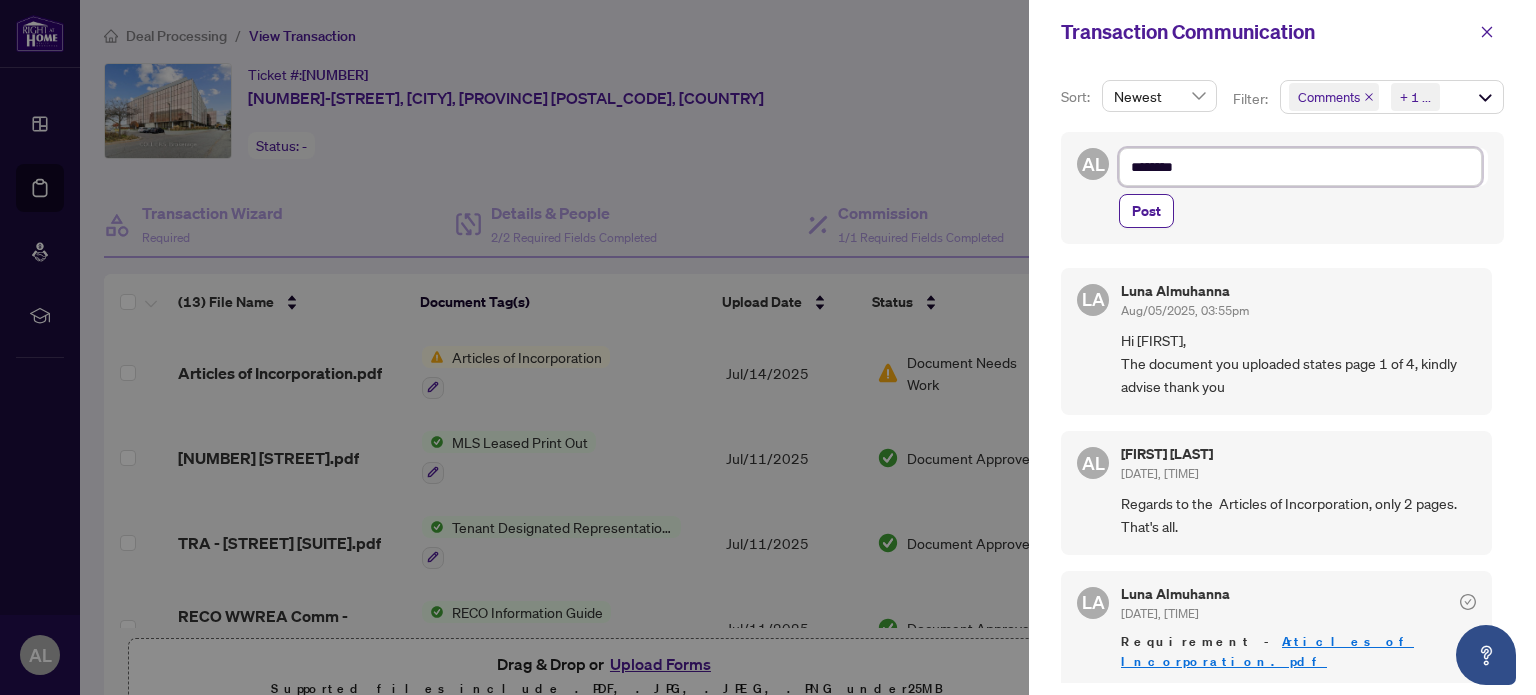 type on "*******" 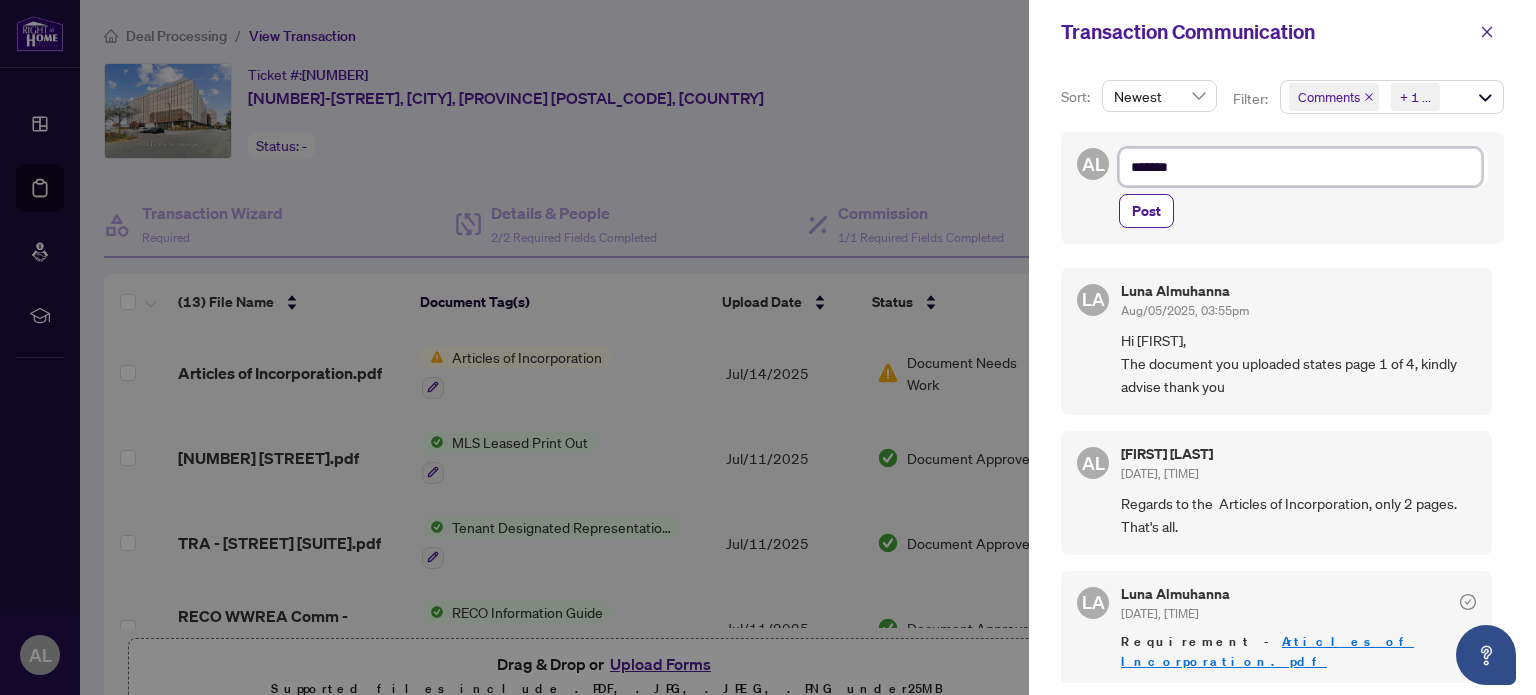 type on "********" 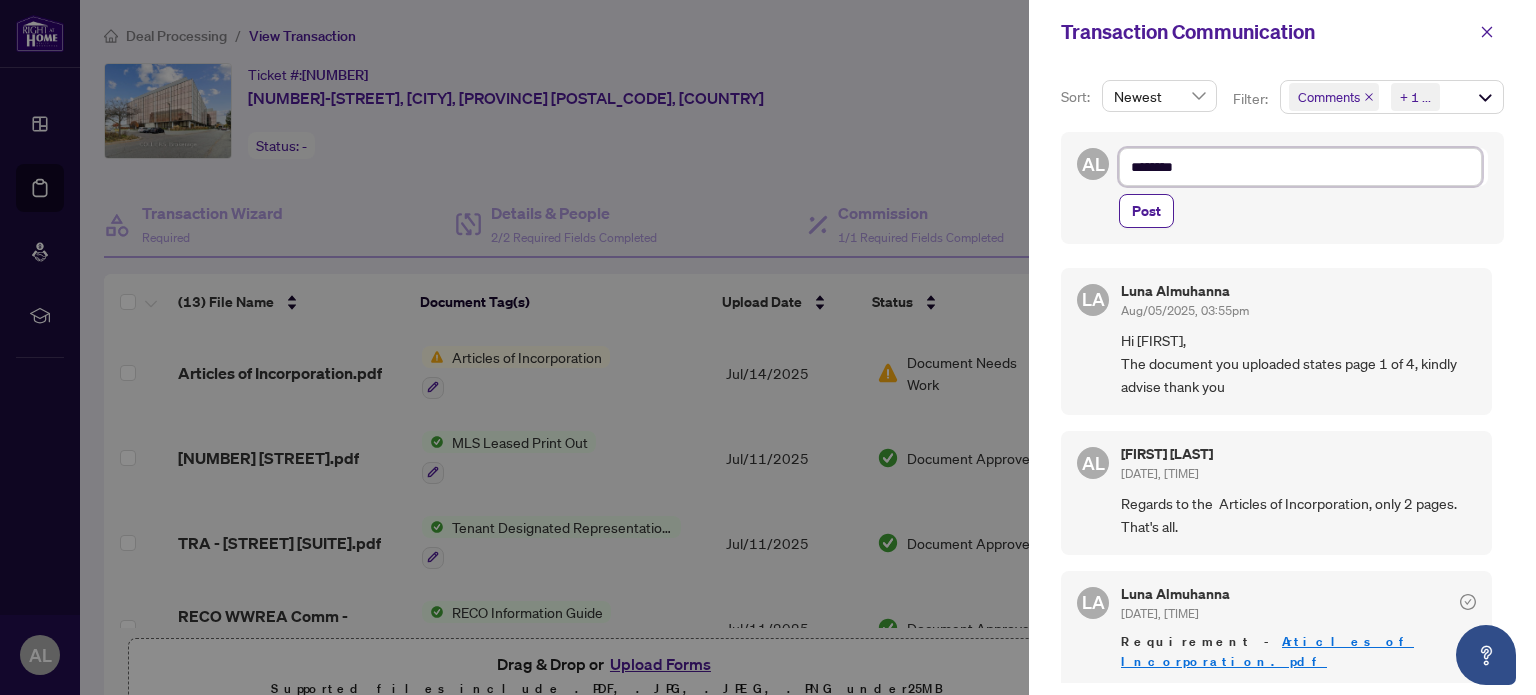 type on "*********" 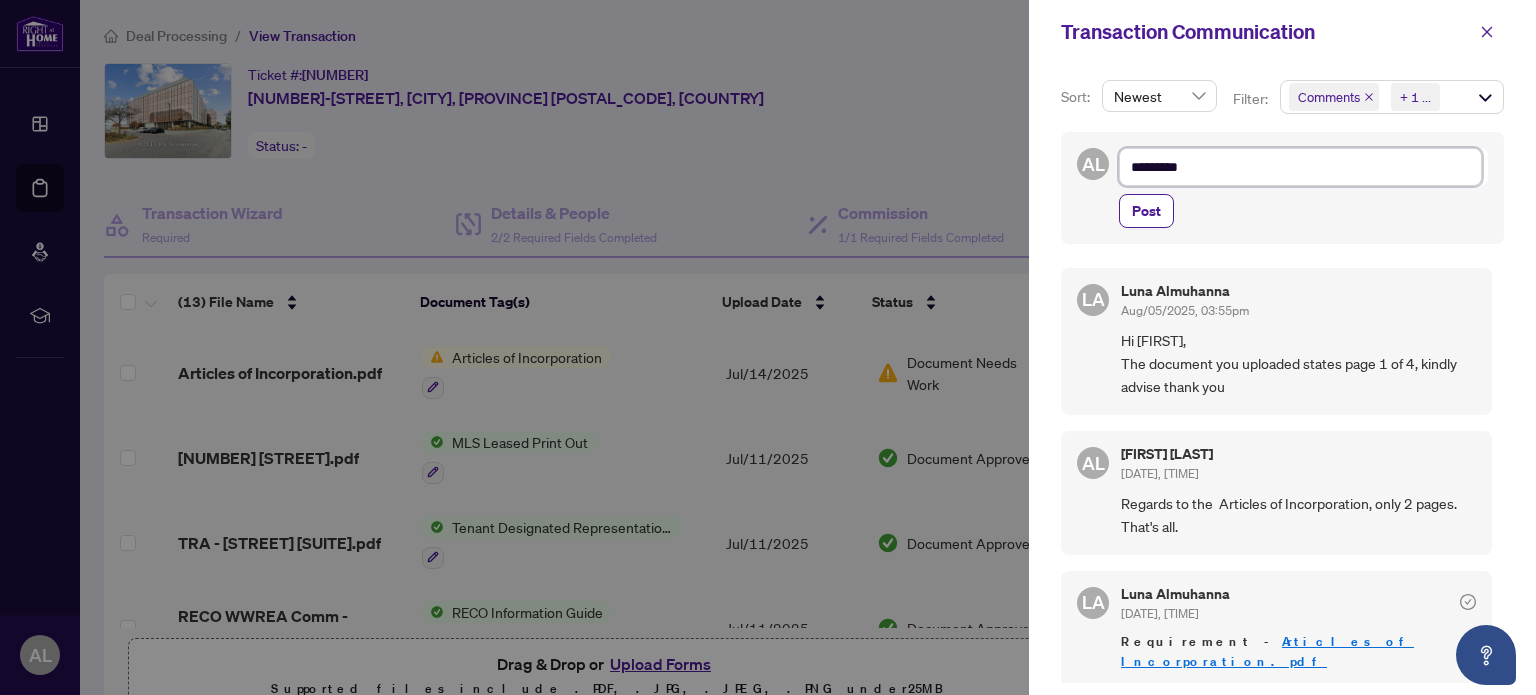 type on "**********" 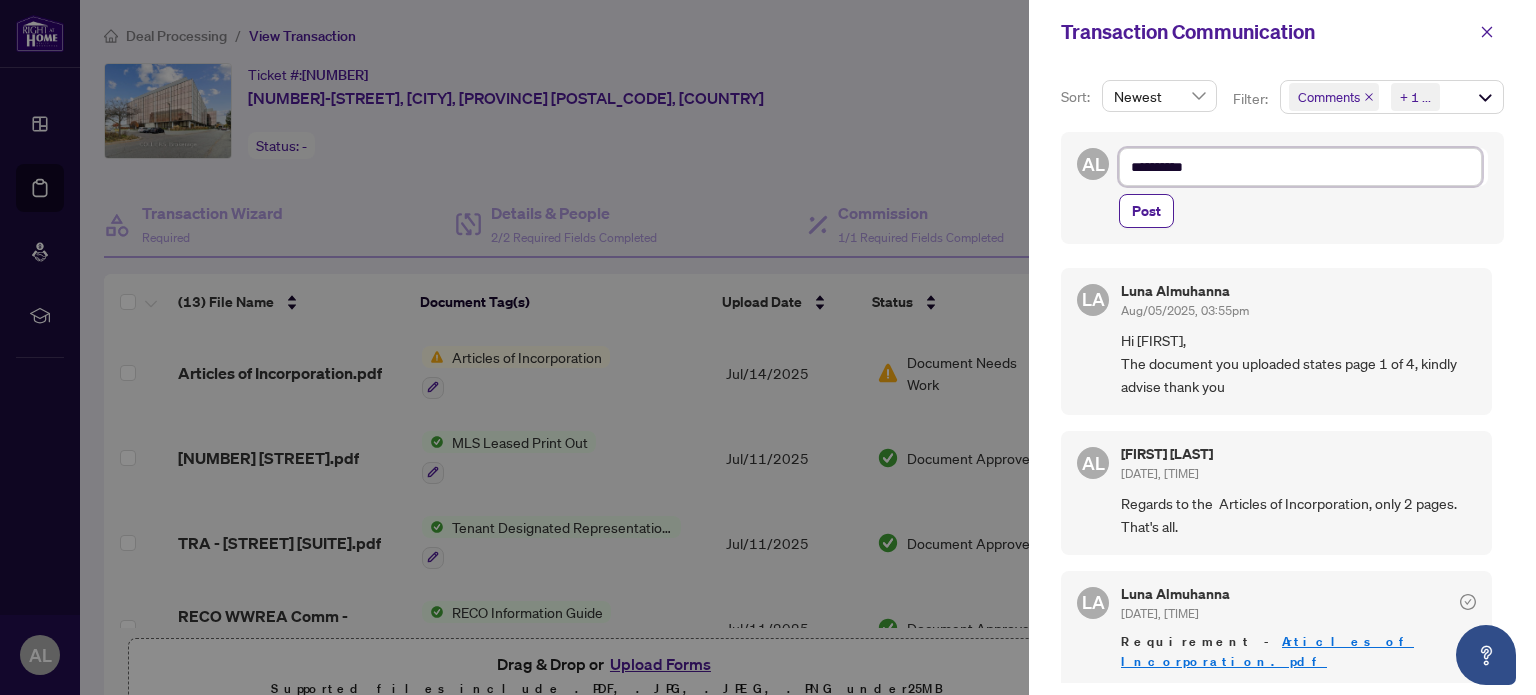 type on "**********" 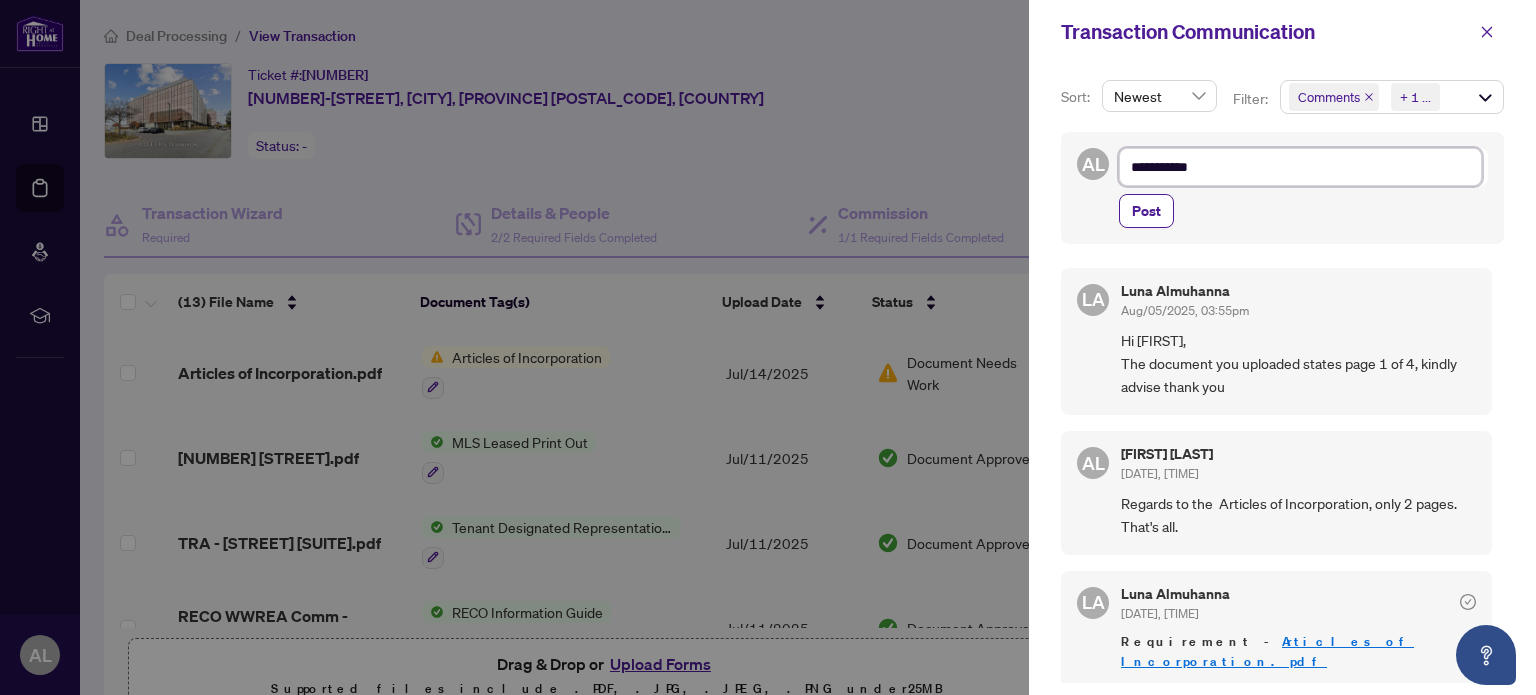 type on "**********" 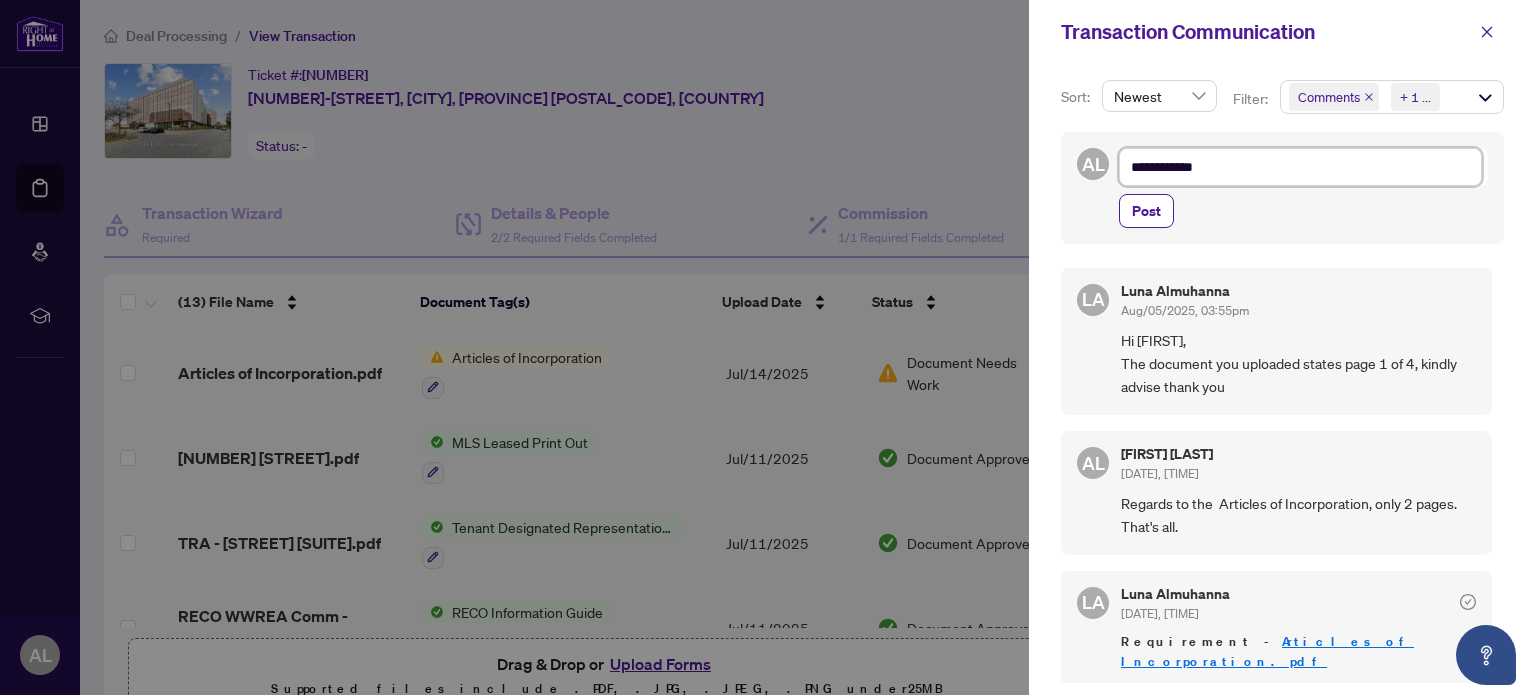 type on "**********" 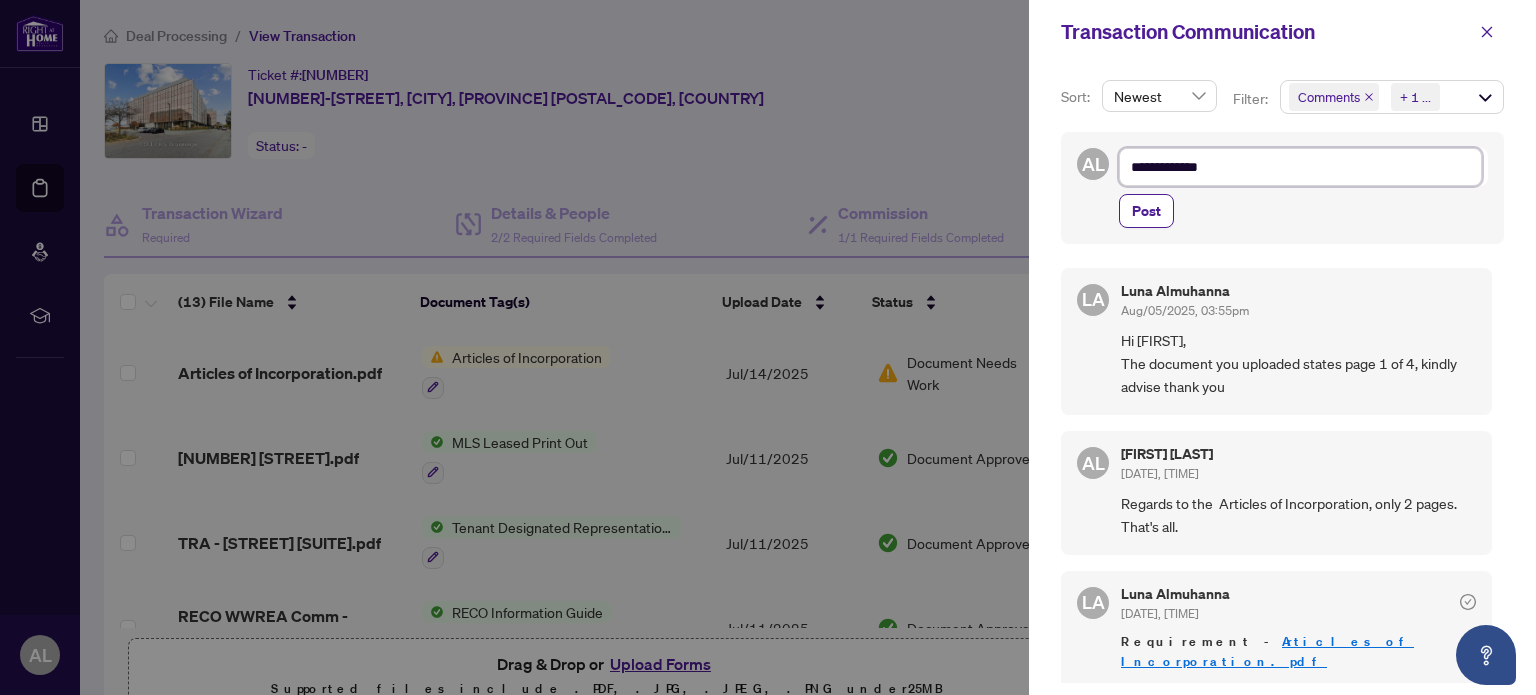 type on "**********" 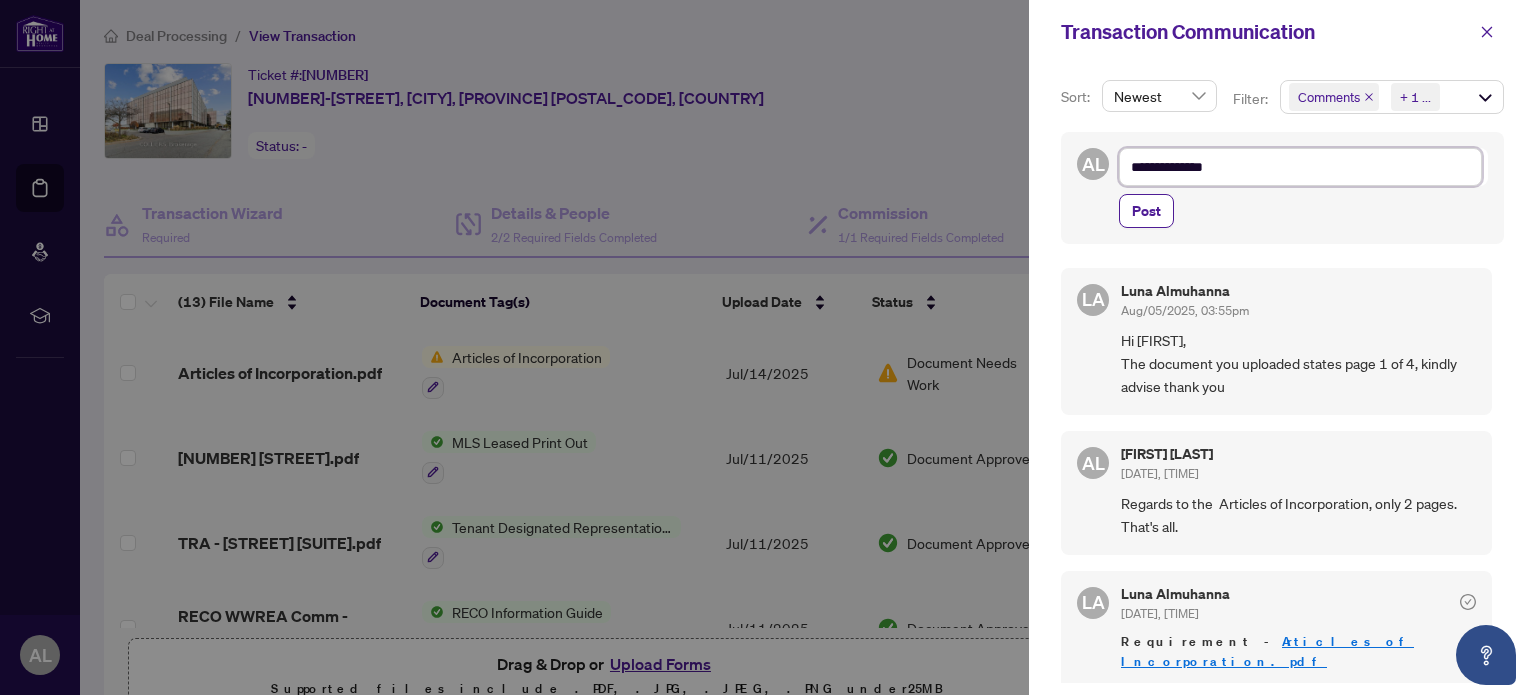 type on "**********" 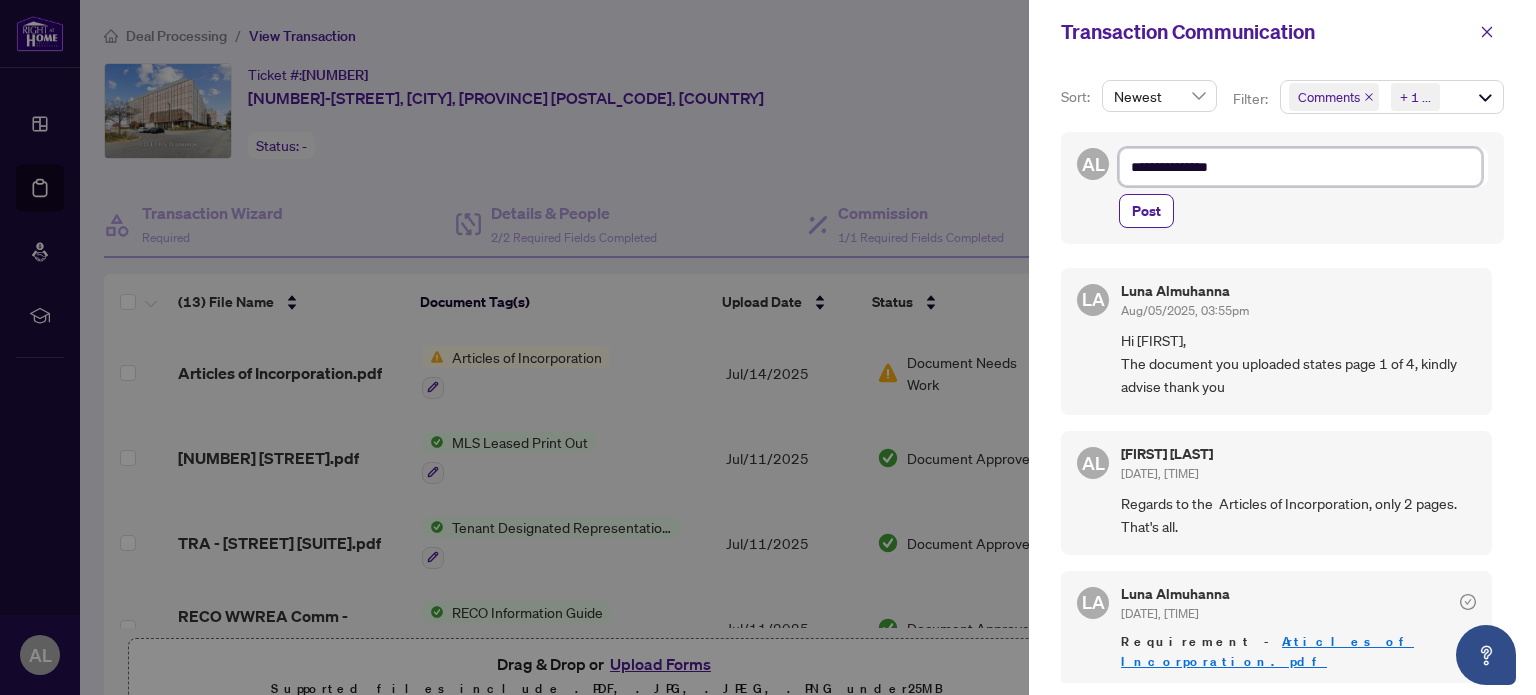 type on "**********" 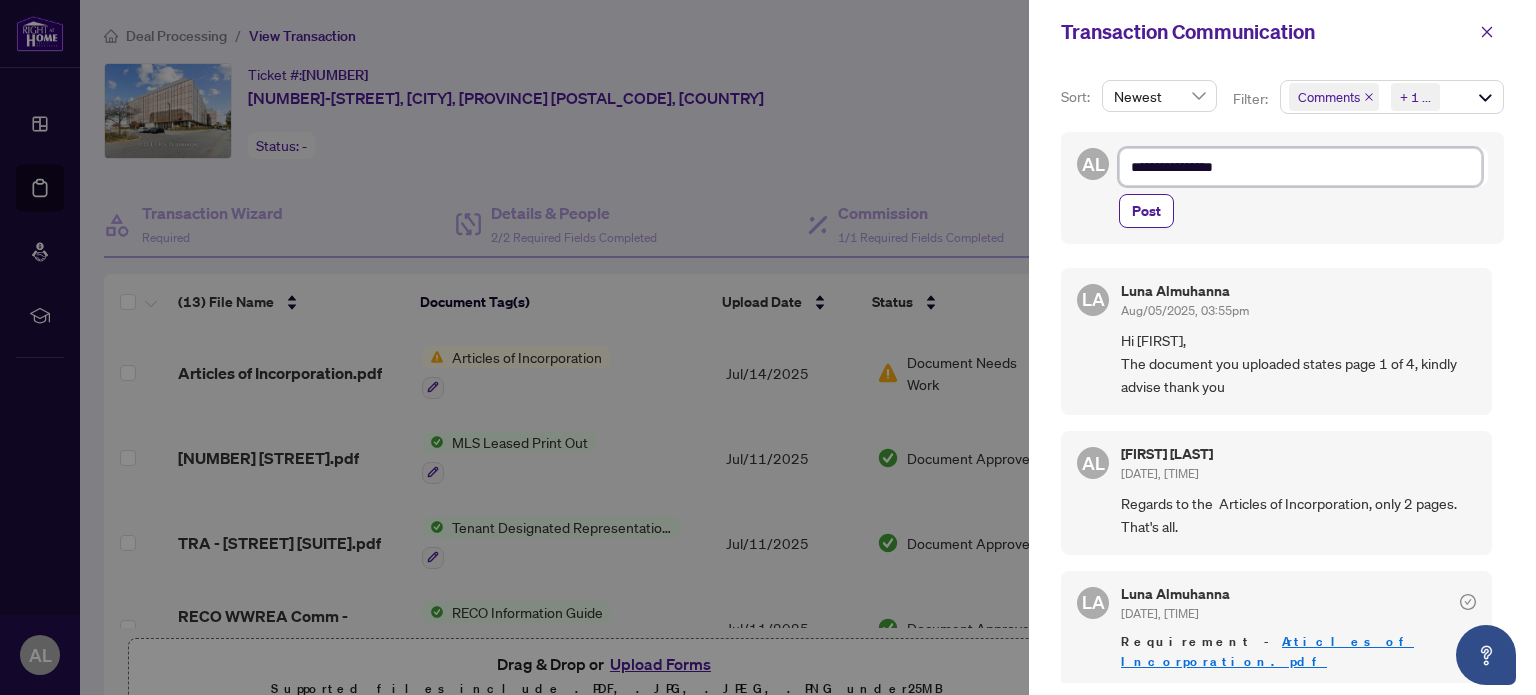 type on "**********" 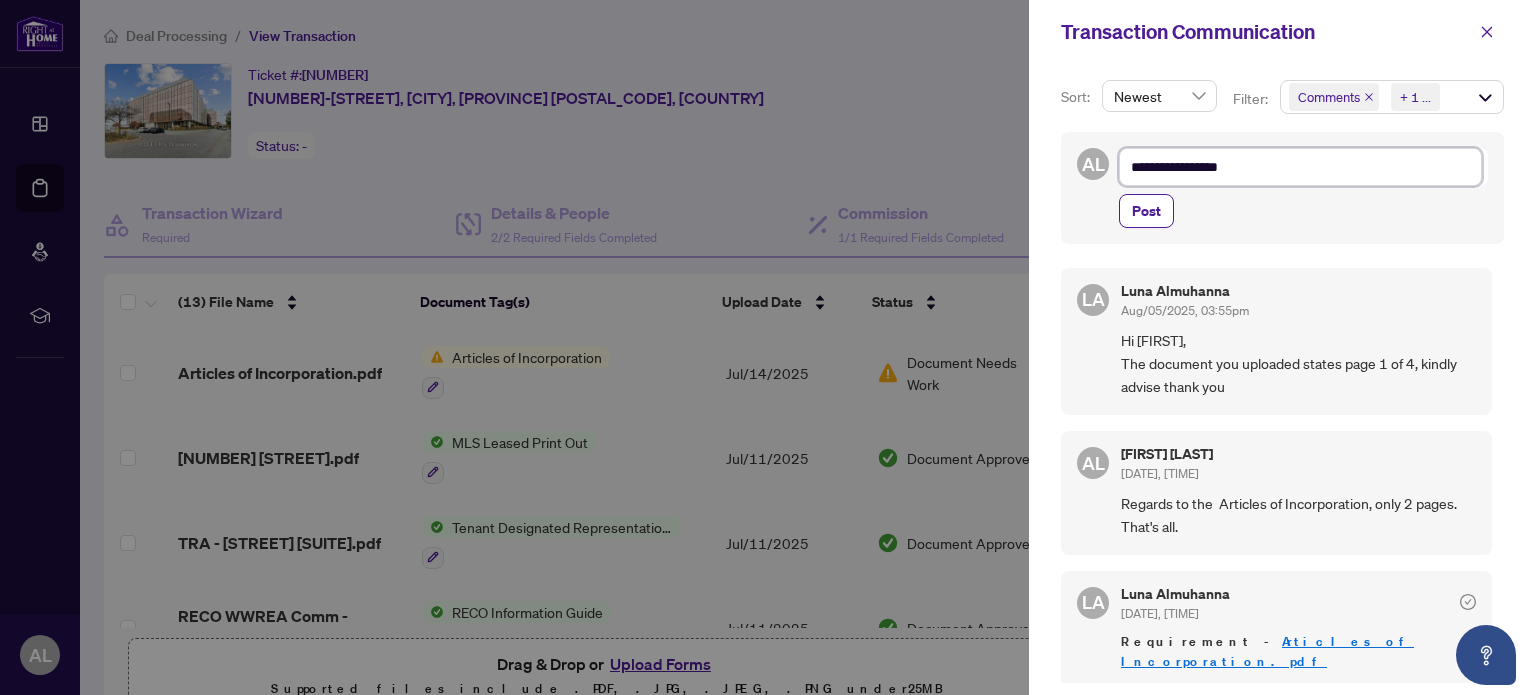 type on "**********" 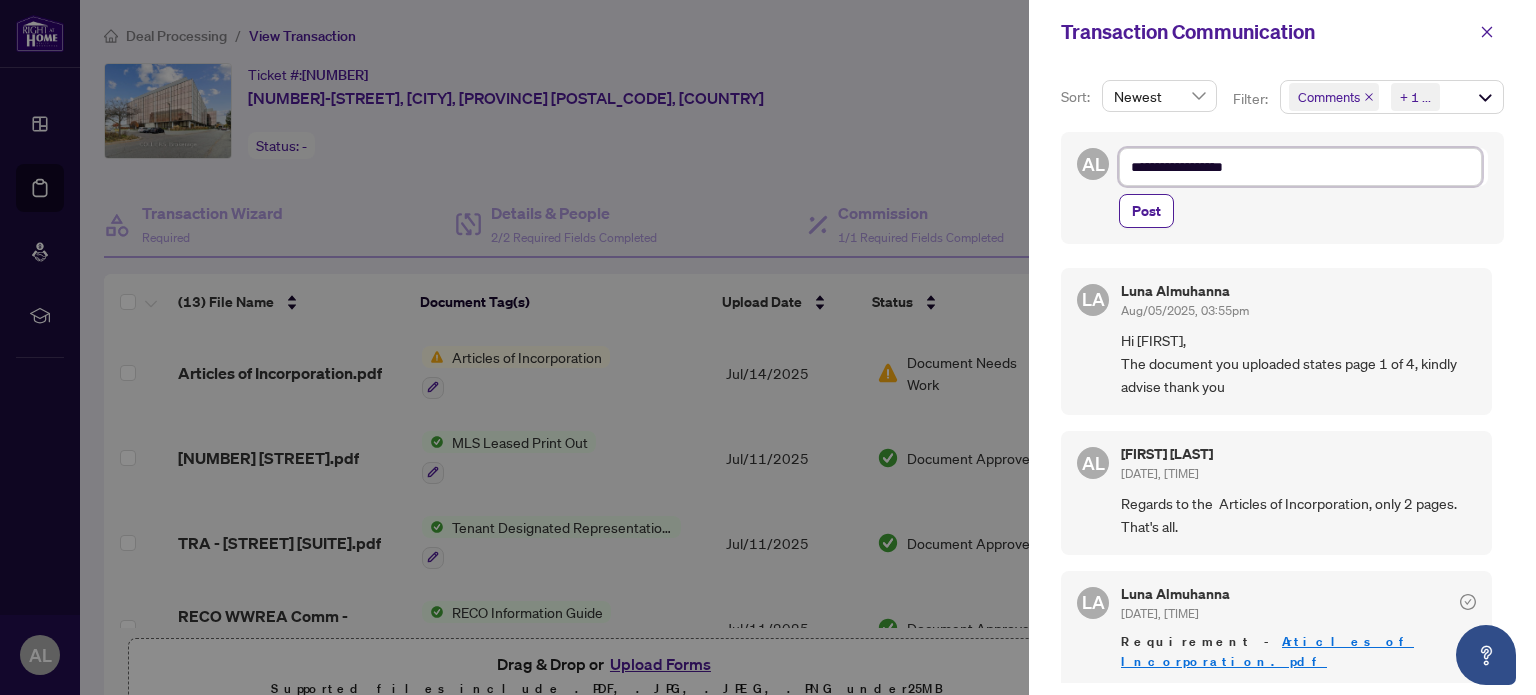 type on "**********" 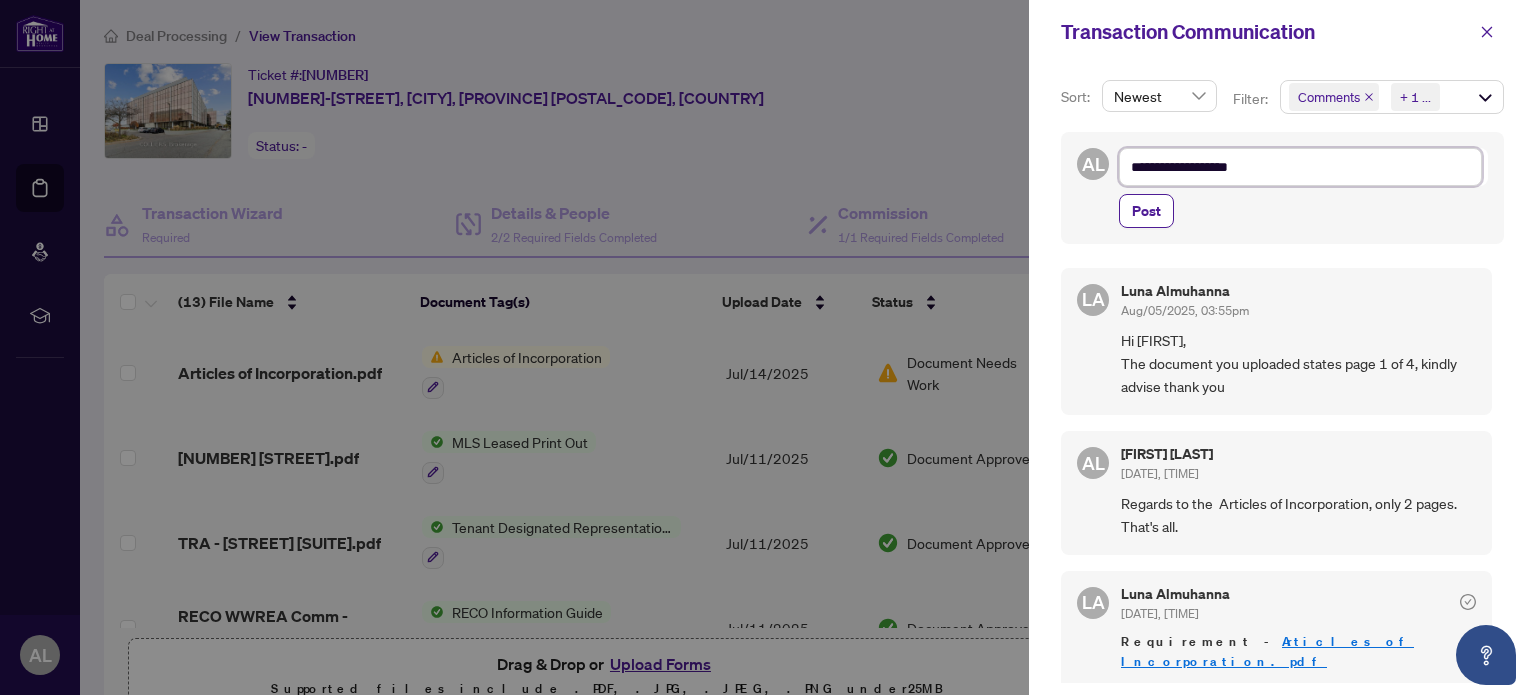 type on "**********" 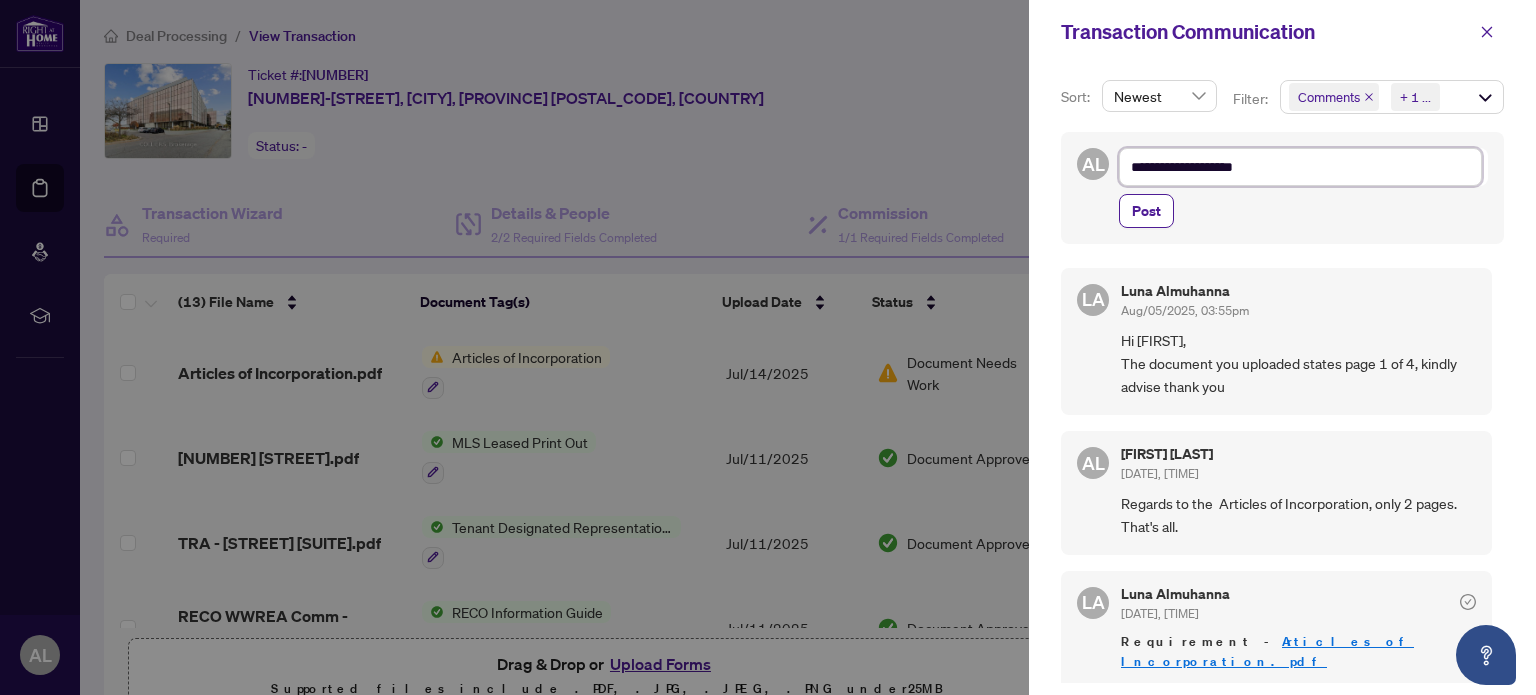 type on "**********" 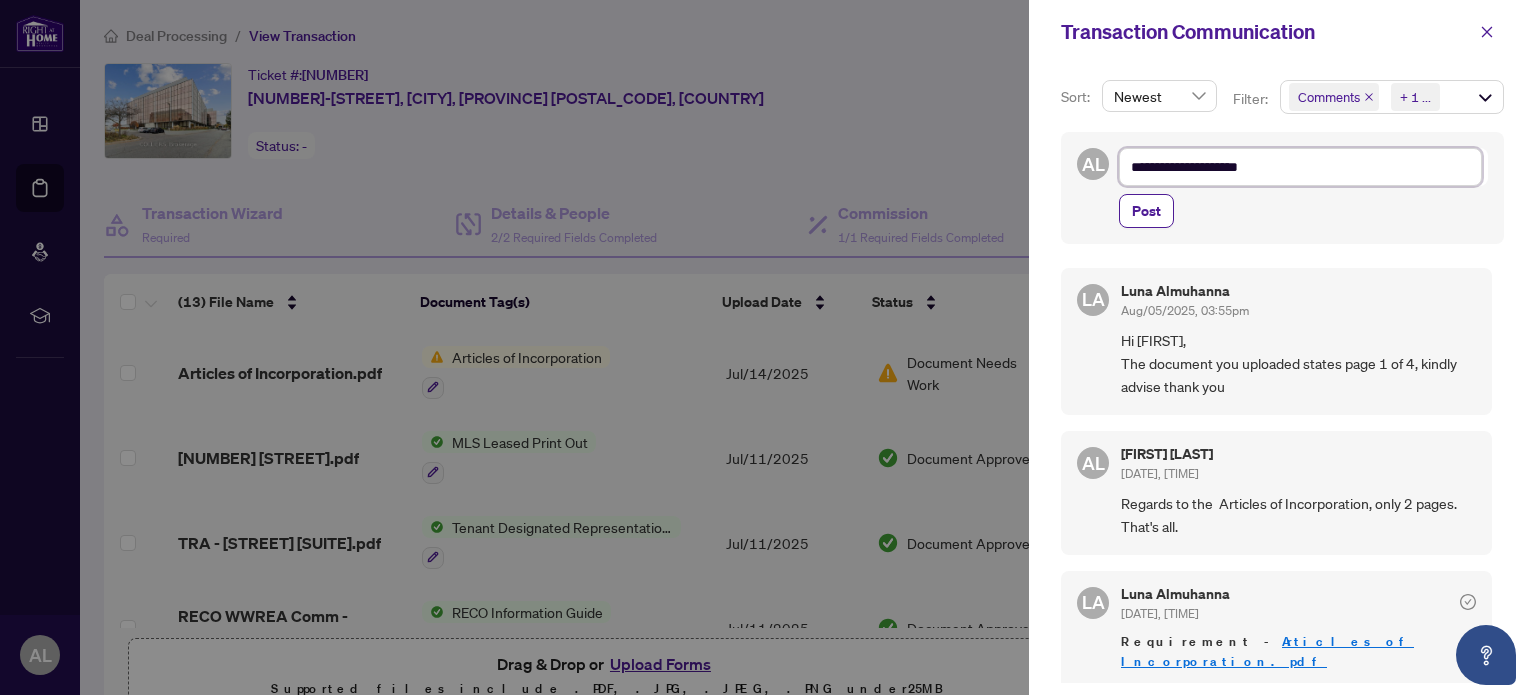 type on "**********" 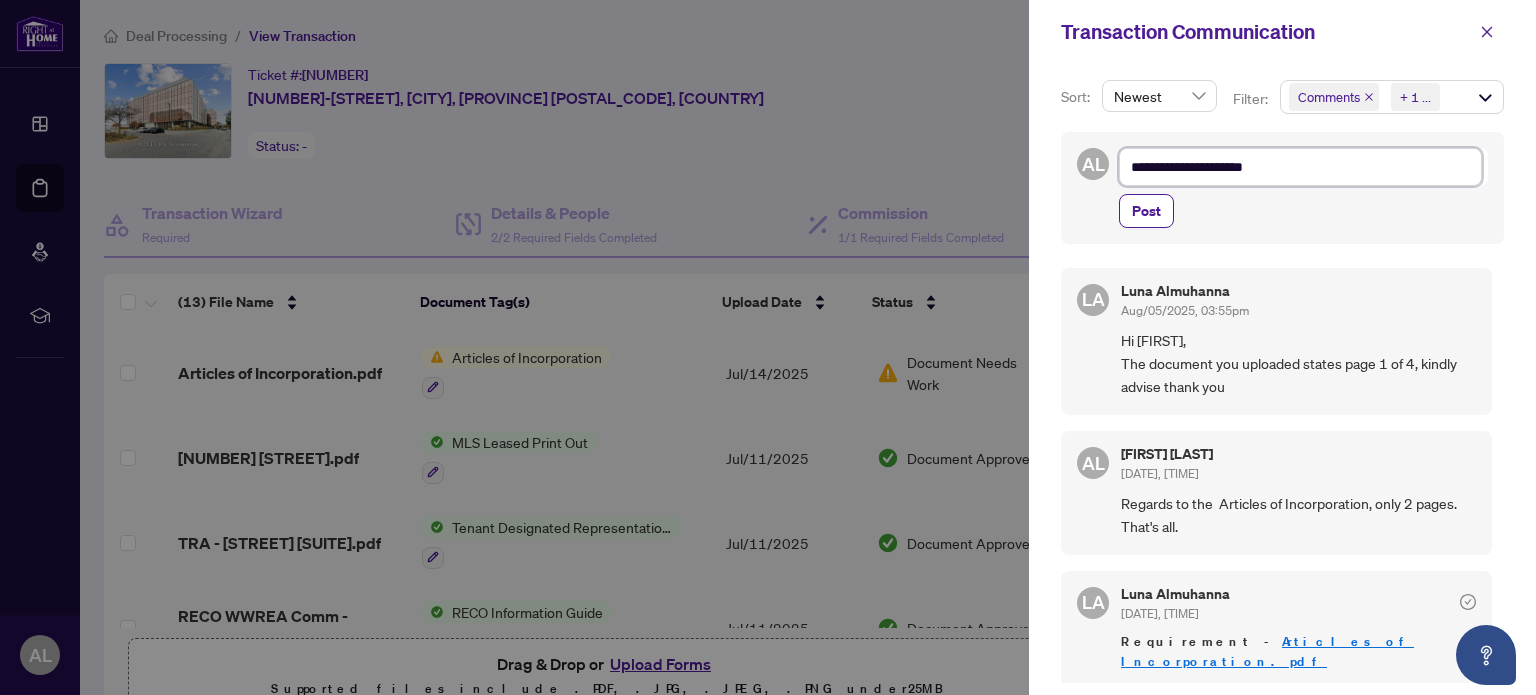 type on "**********" 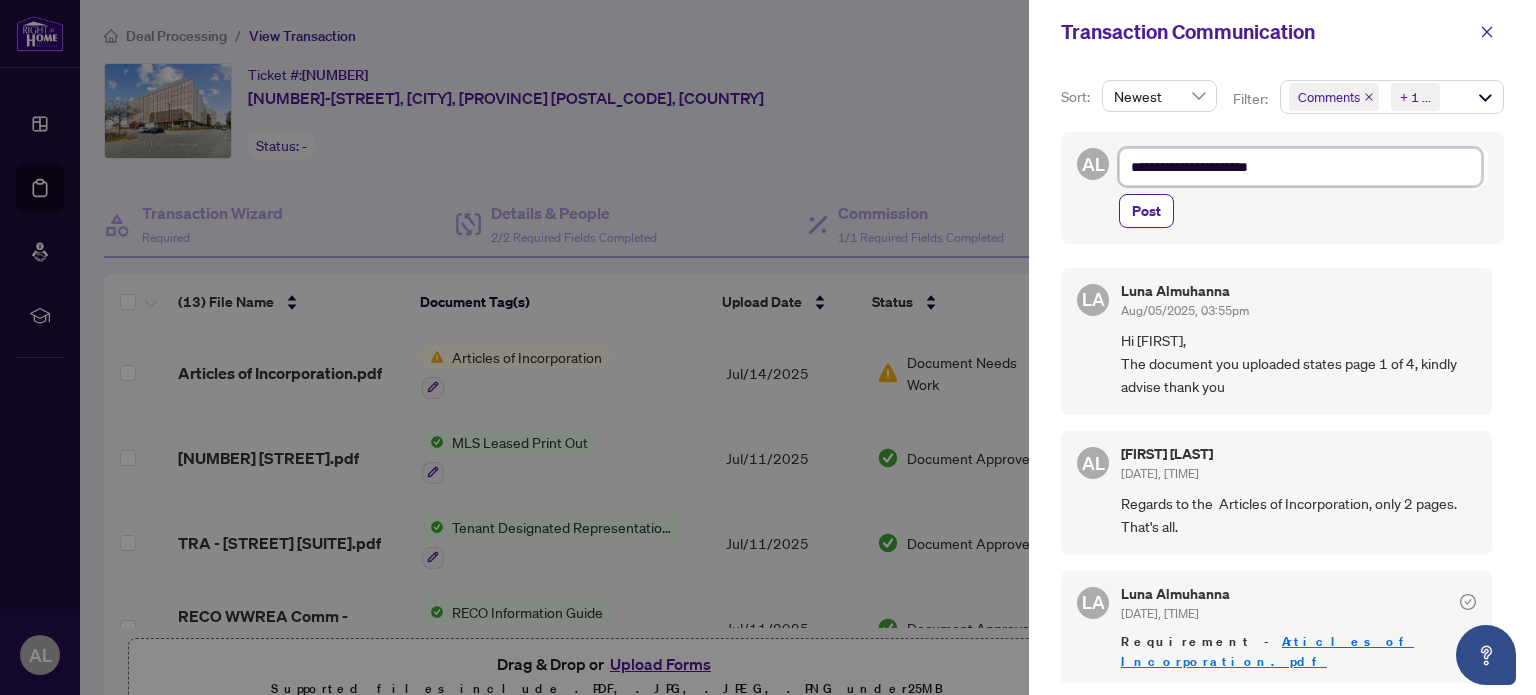 type on "**********" 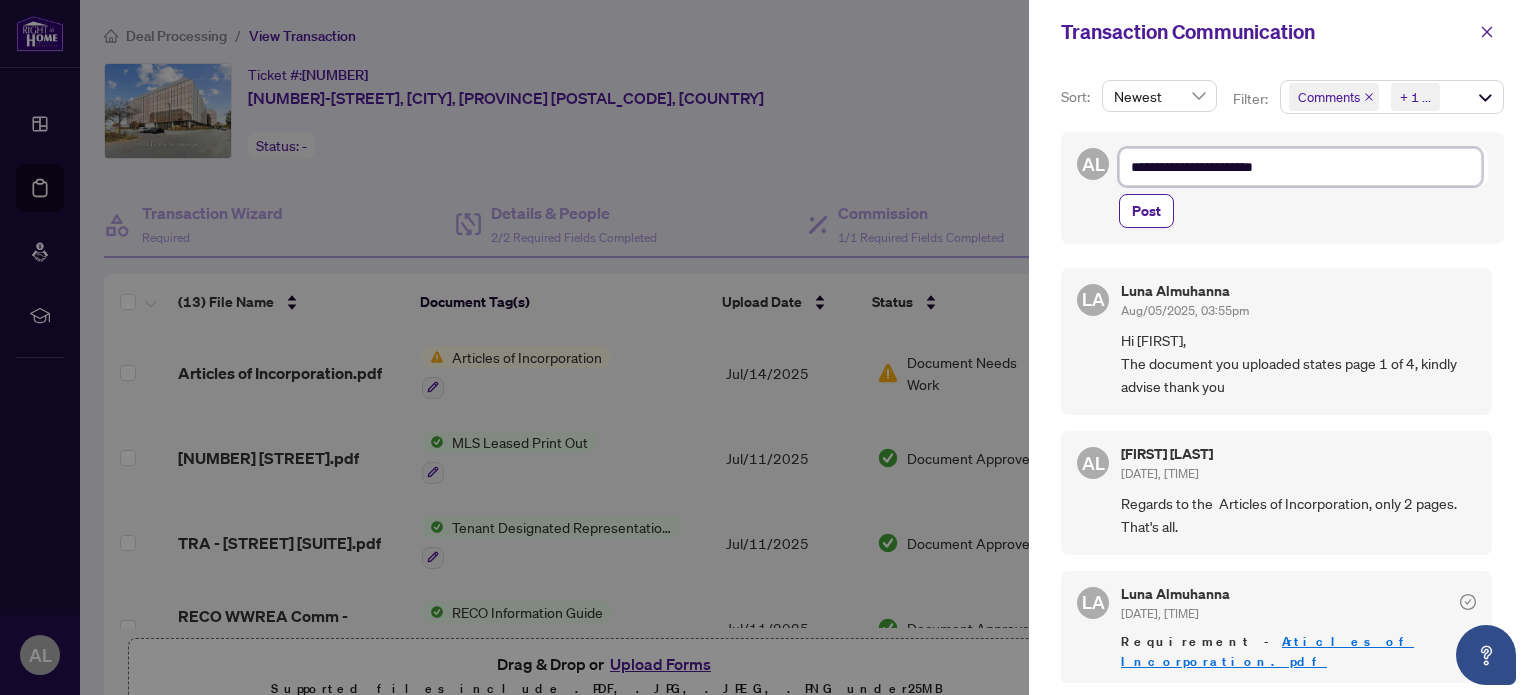 type on "**********" 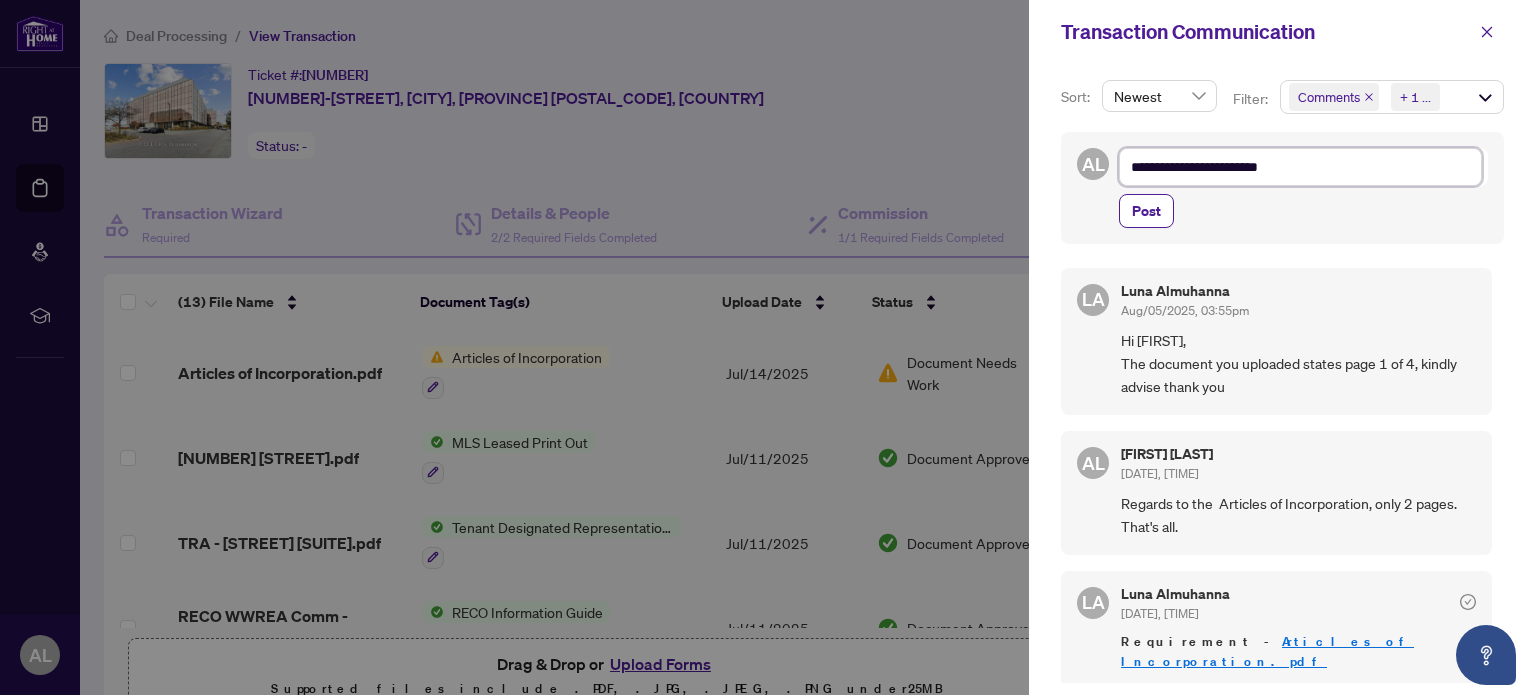 type on "**********" 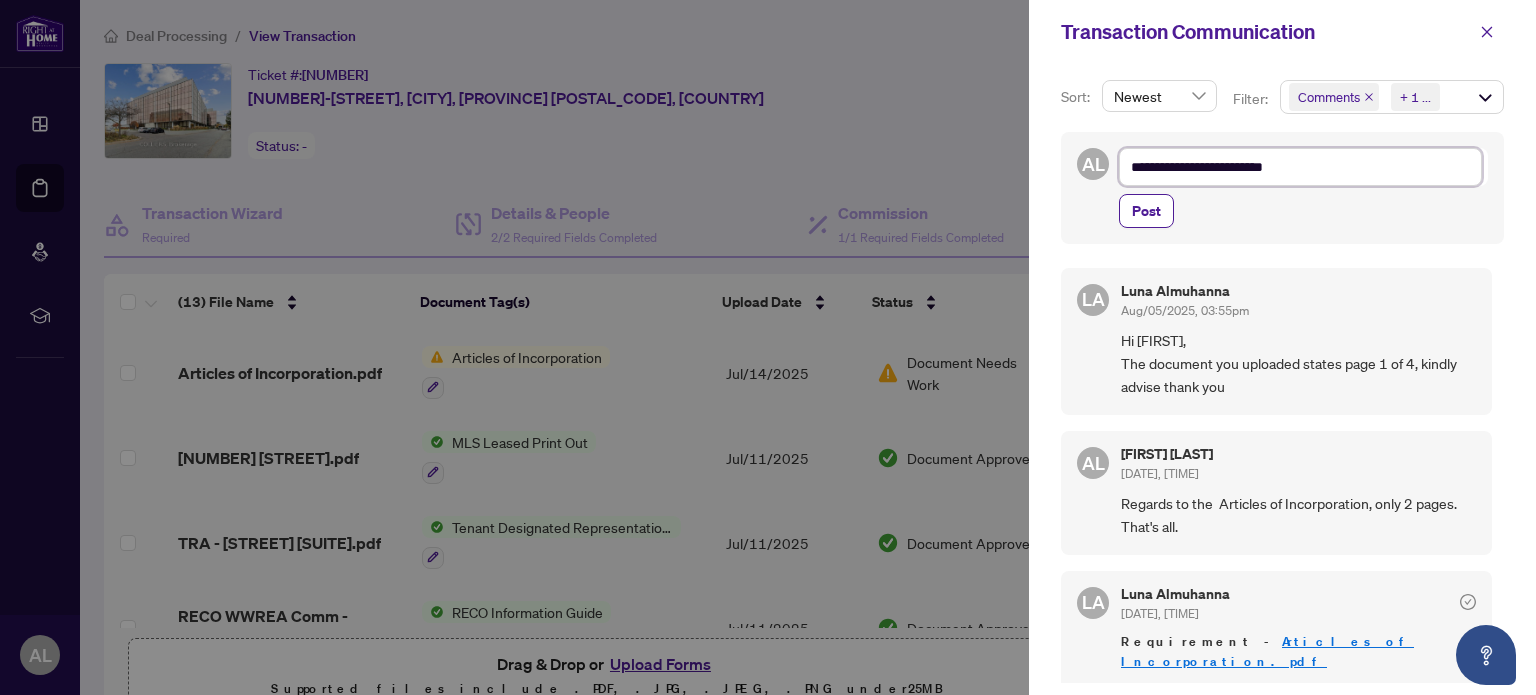 type on "**********" 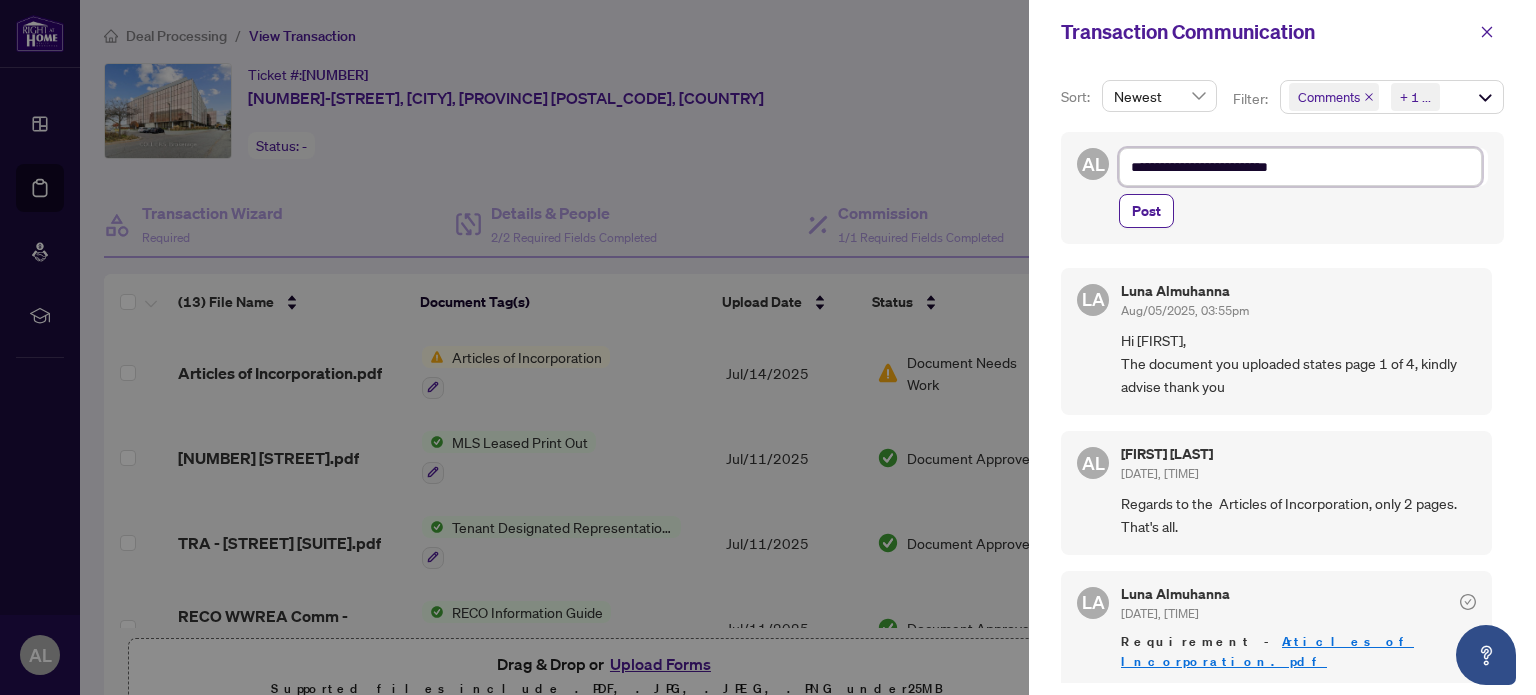 type on "**********" 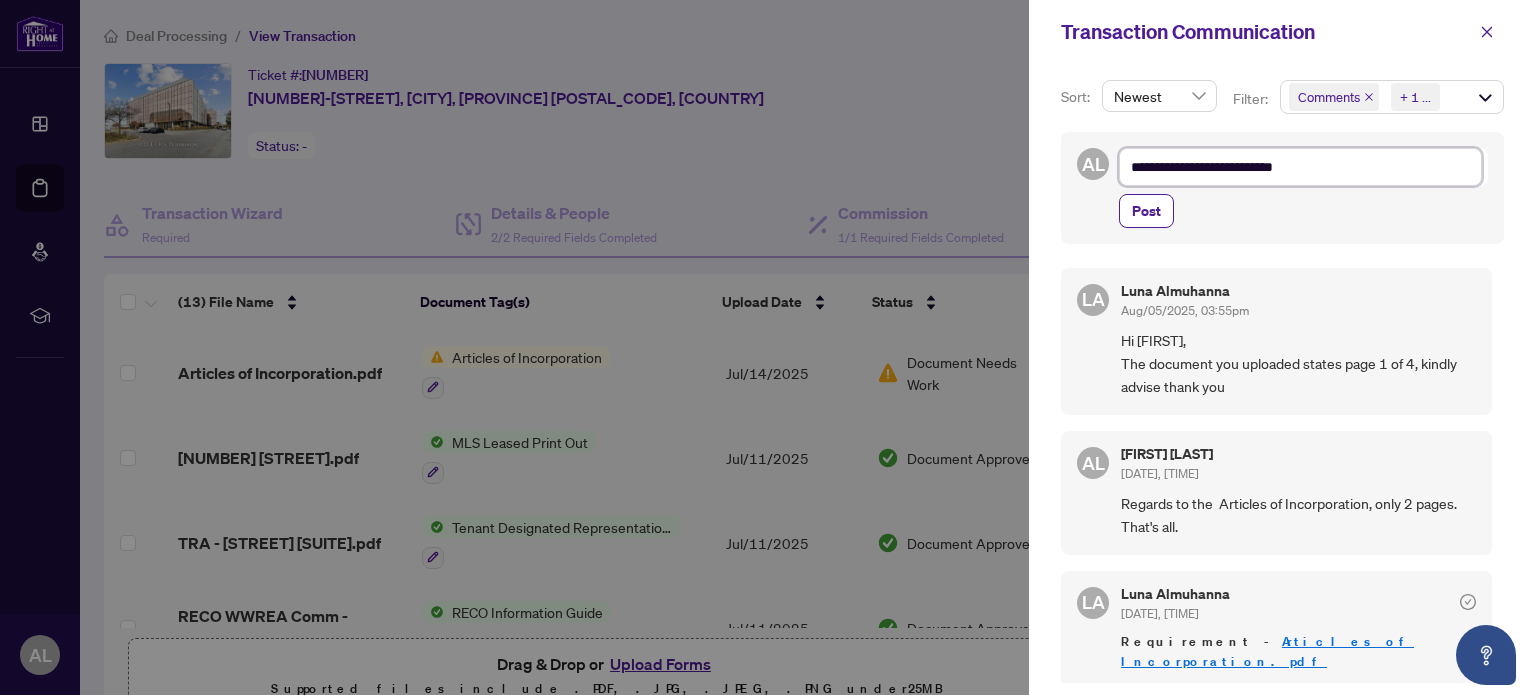 type on "**********" 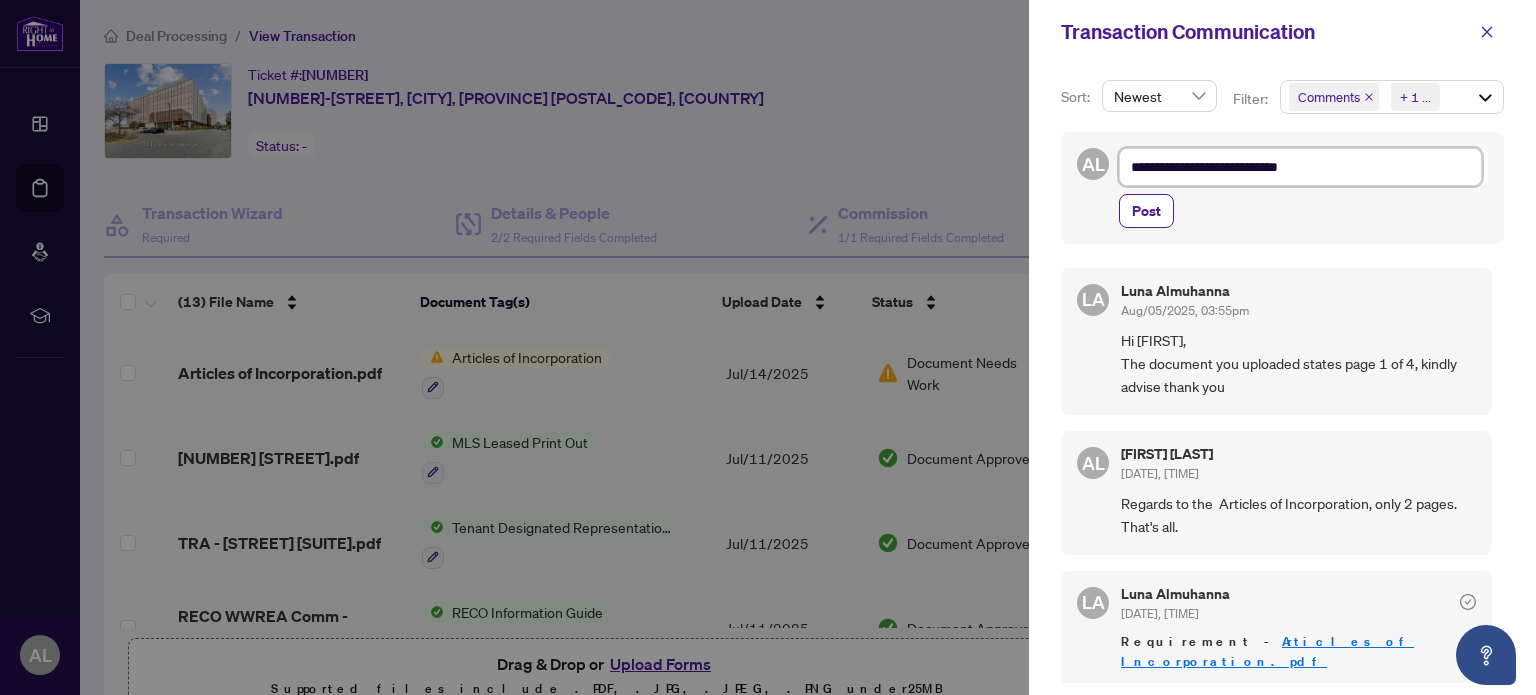 type on "**********" 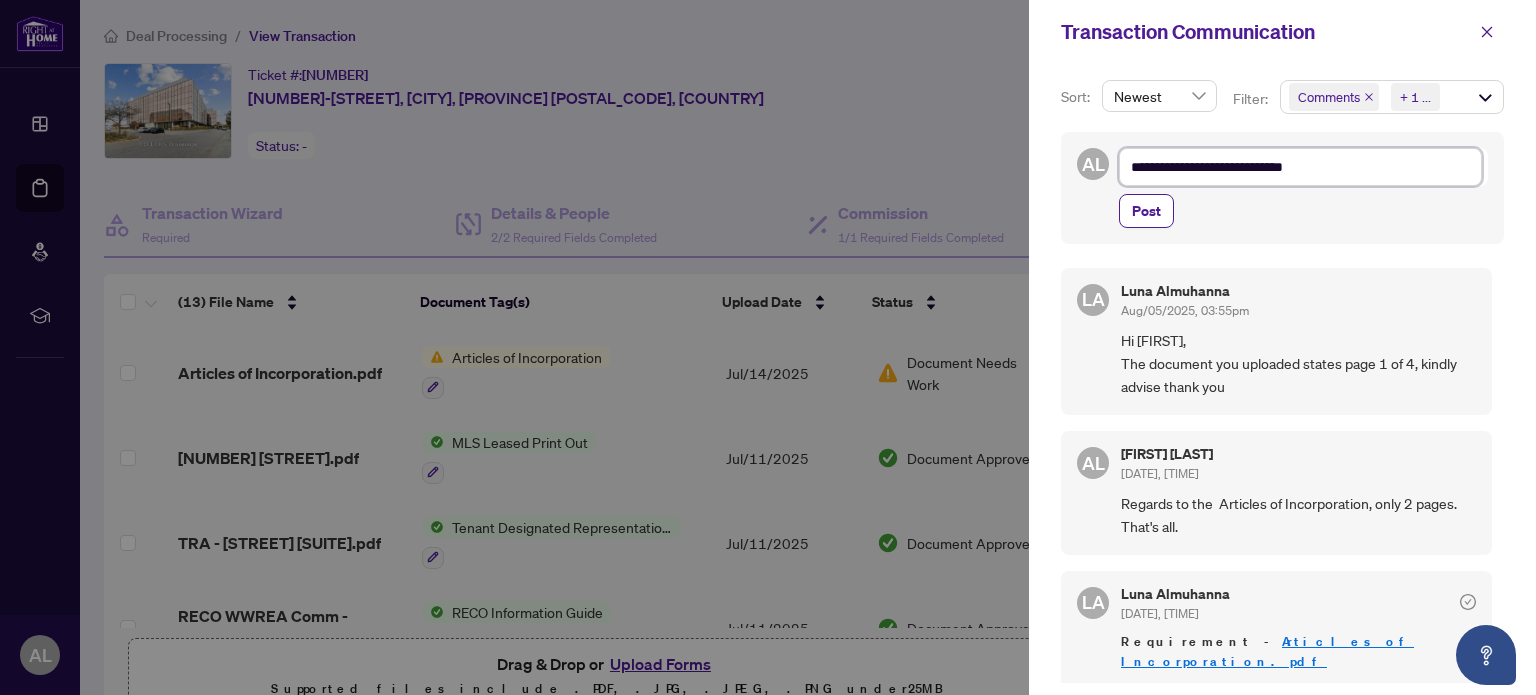 type on "**********" 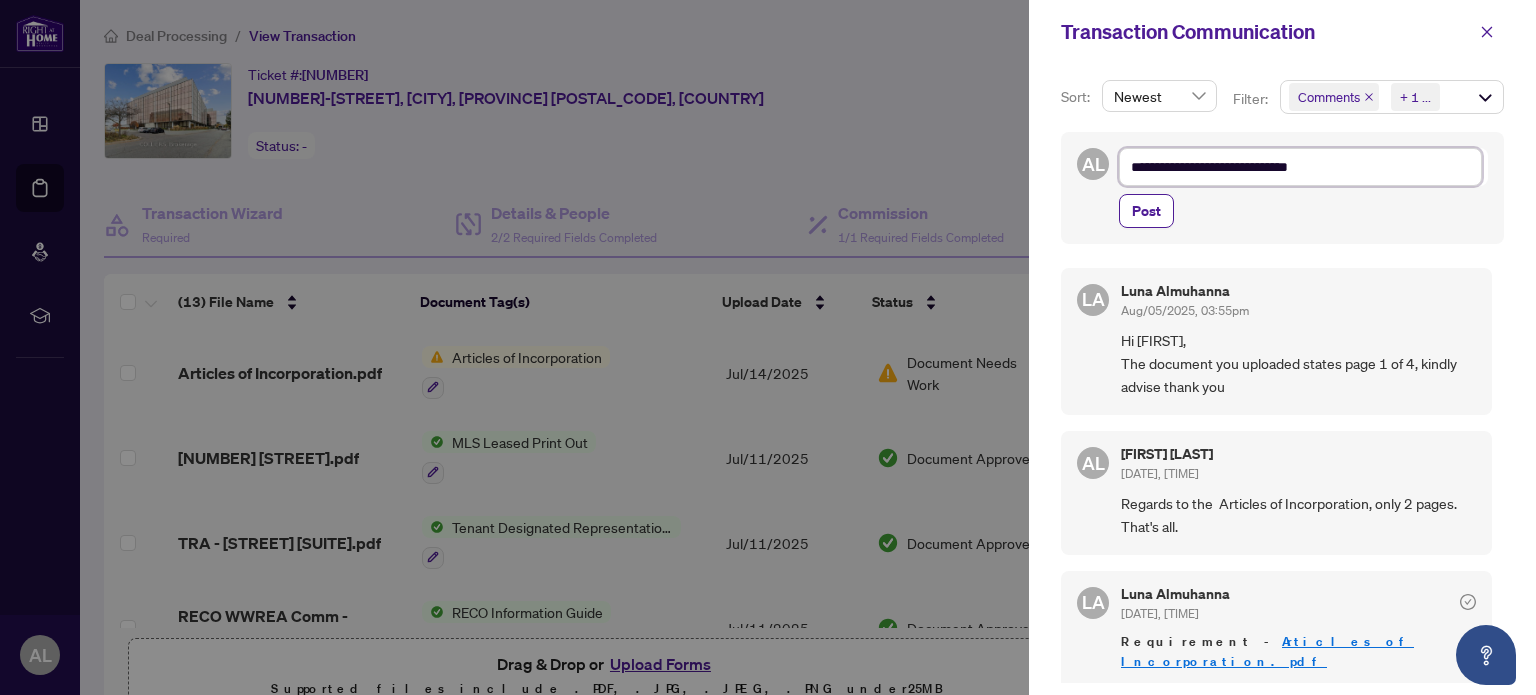 type on "**********" 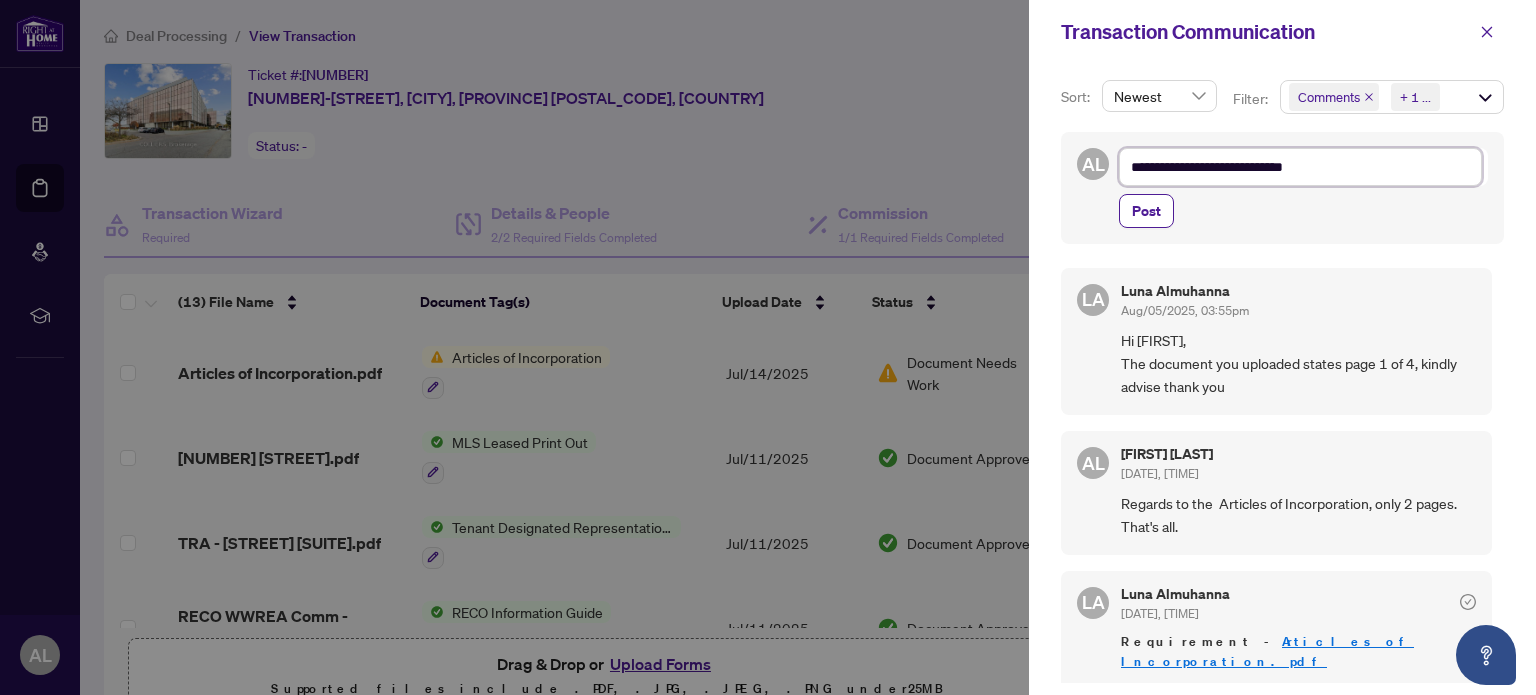 type on "**********" 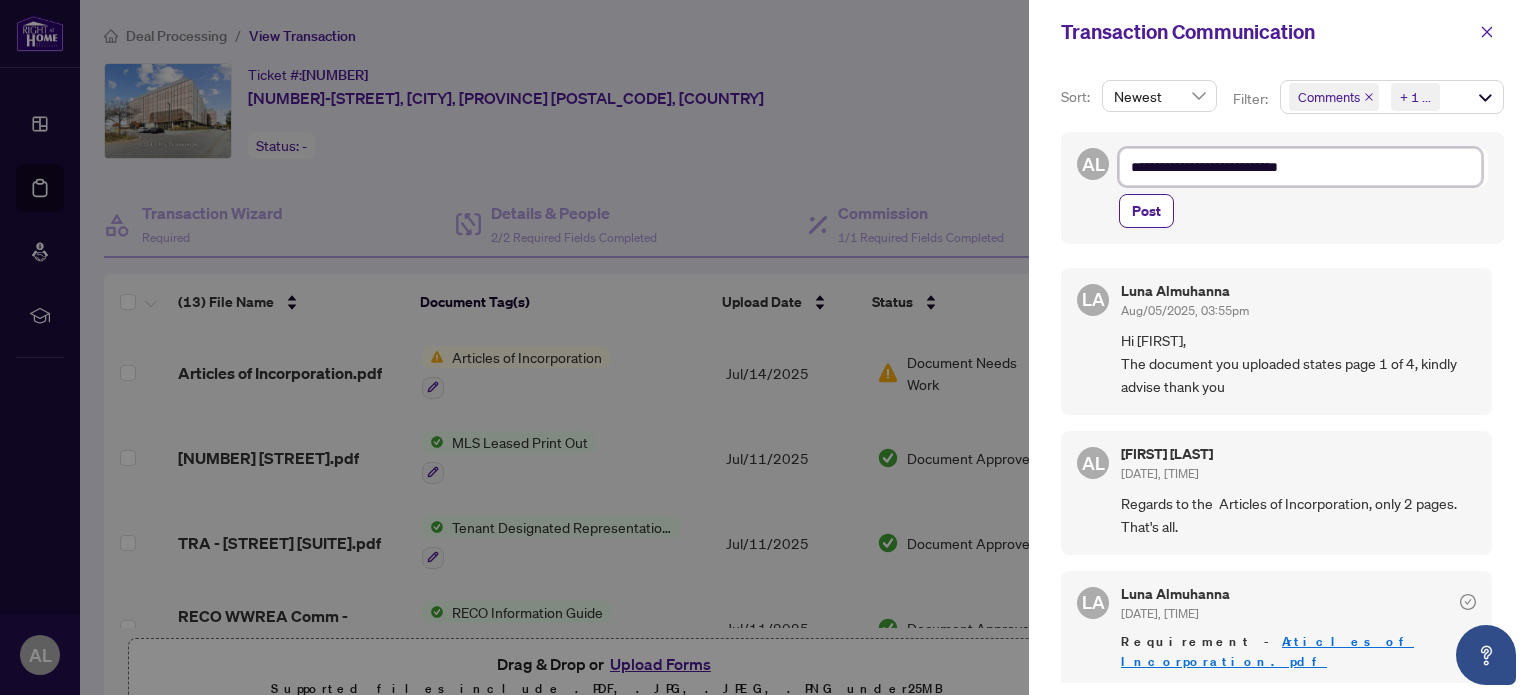 type on "**********" 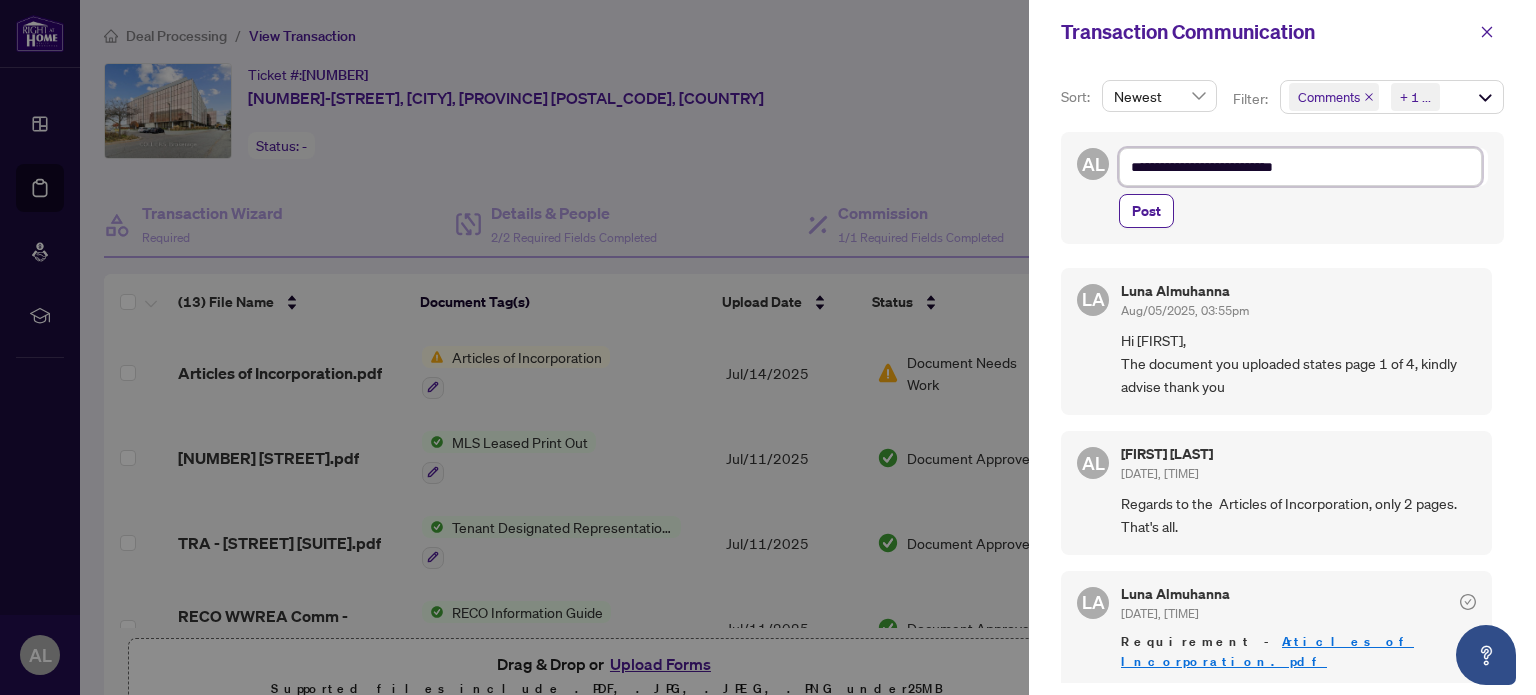 type on "**********" 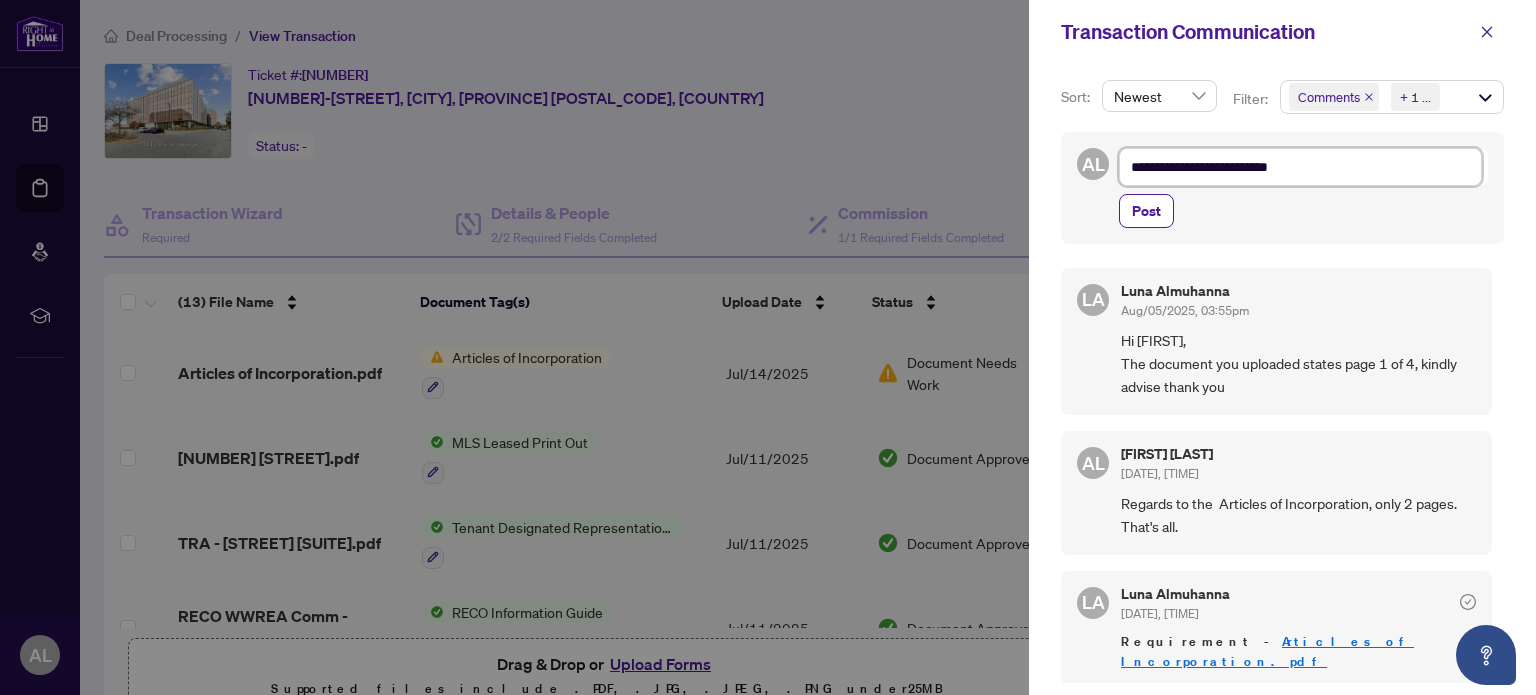 type on "**********" 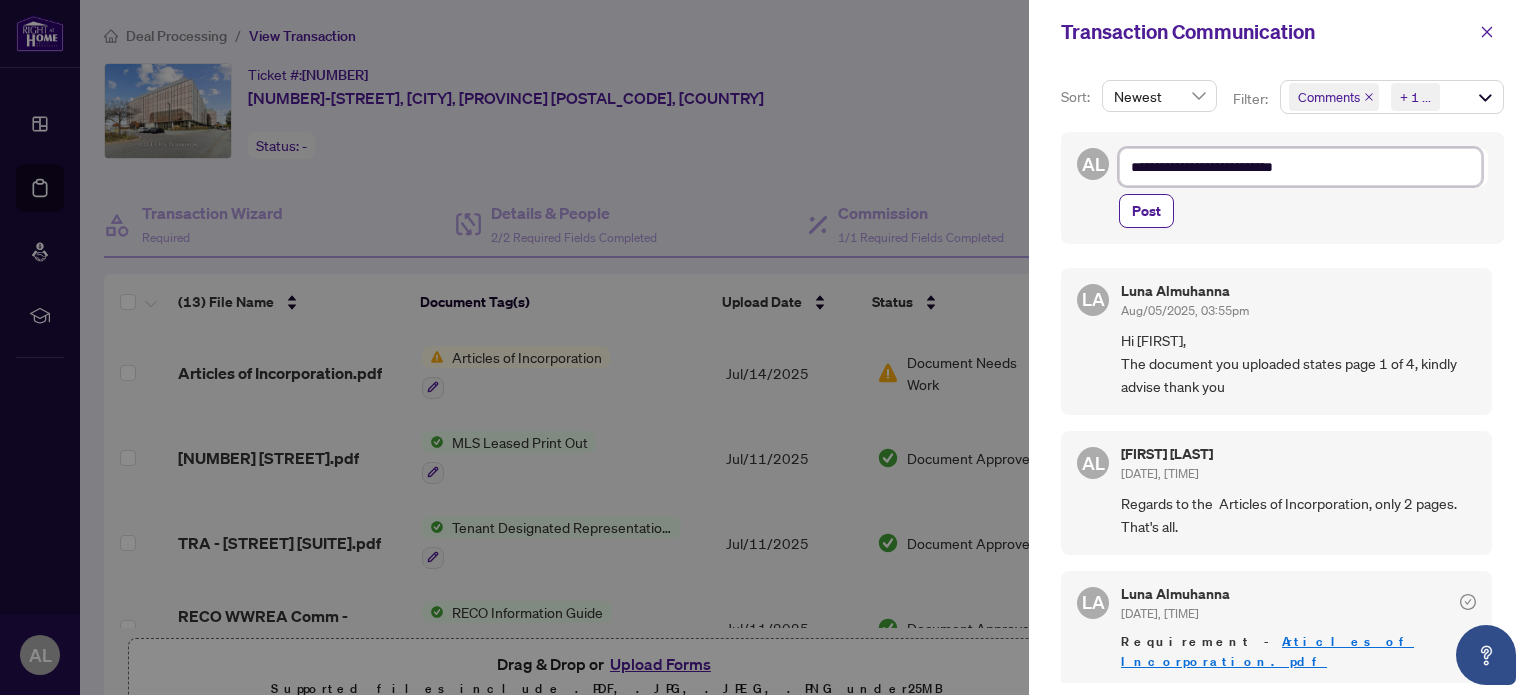 type on "**********" 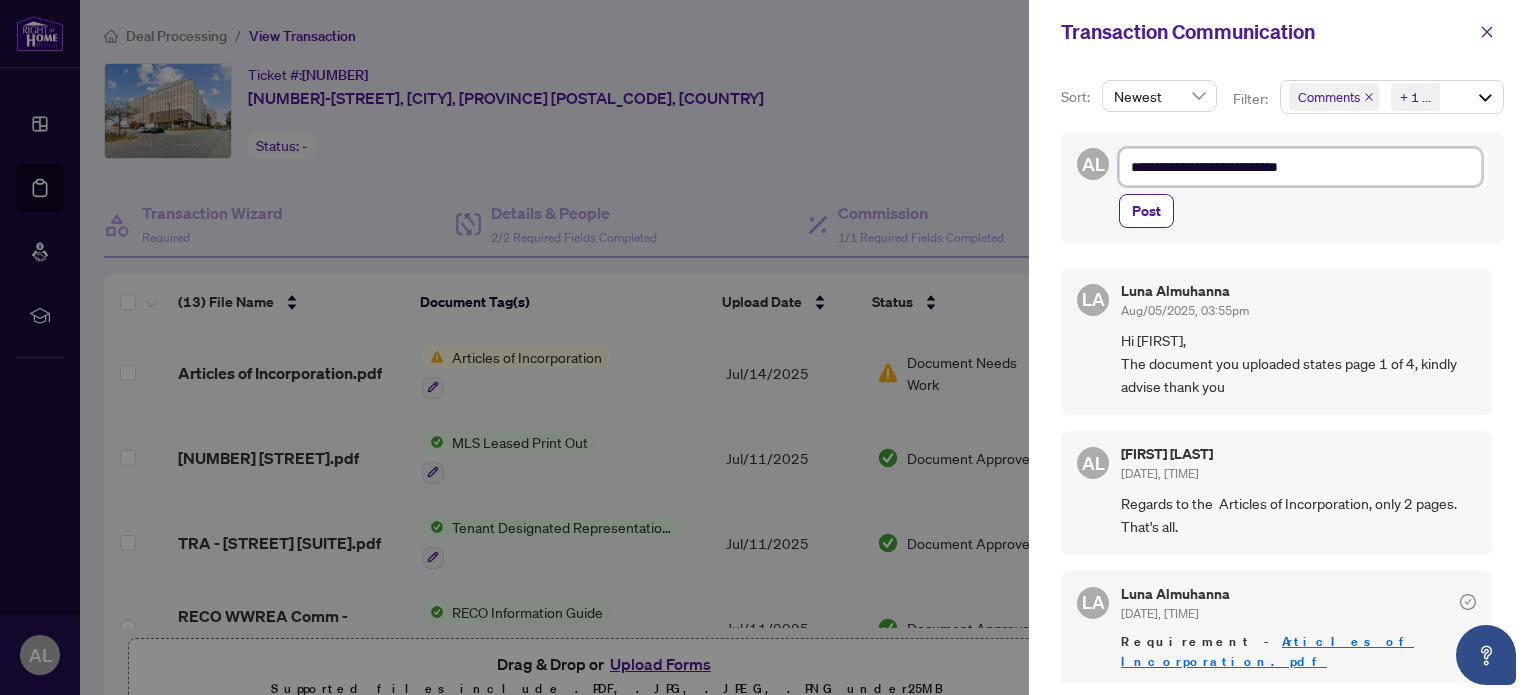type on "**********" 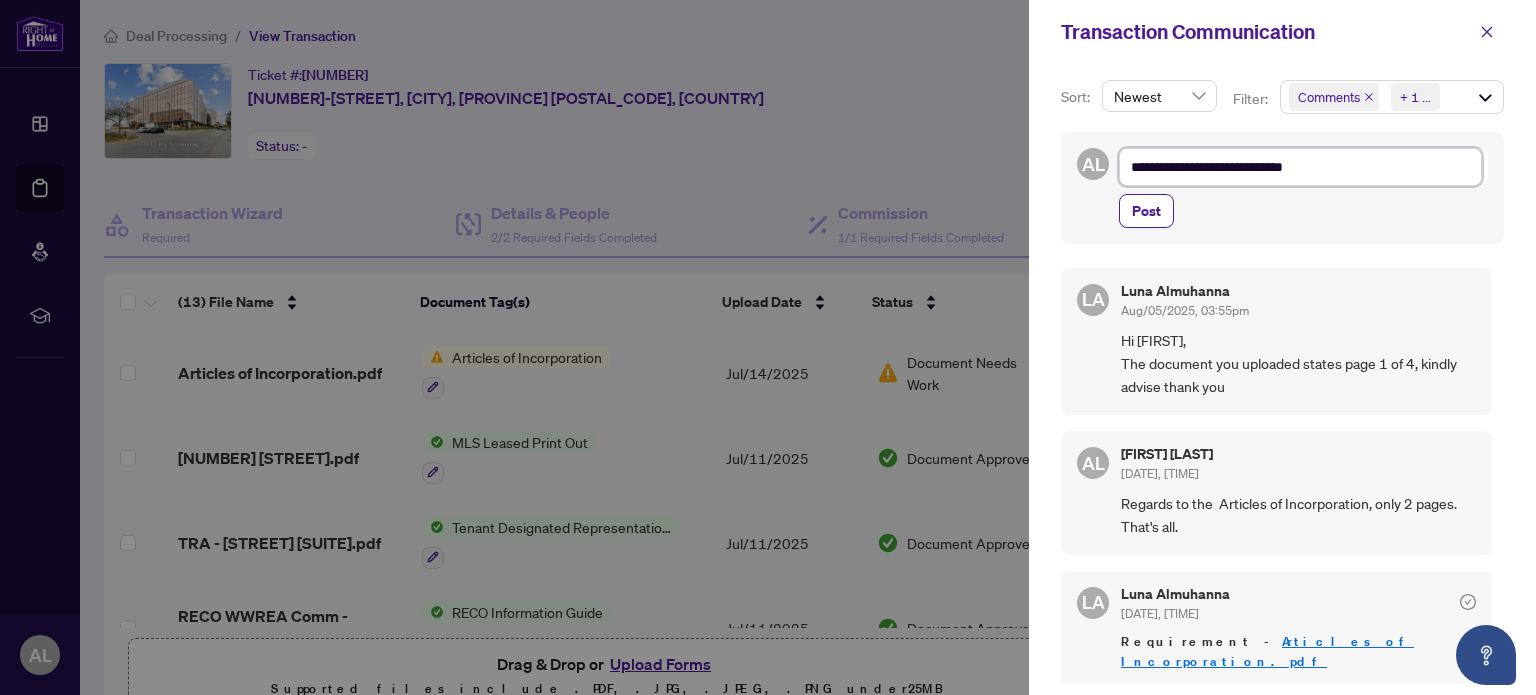 type on "**********" 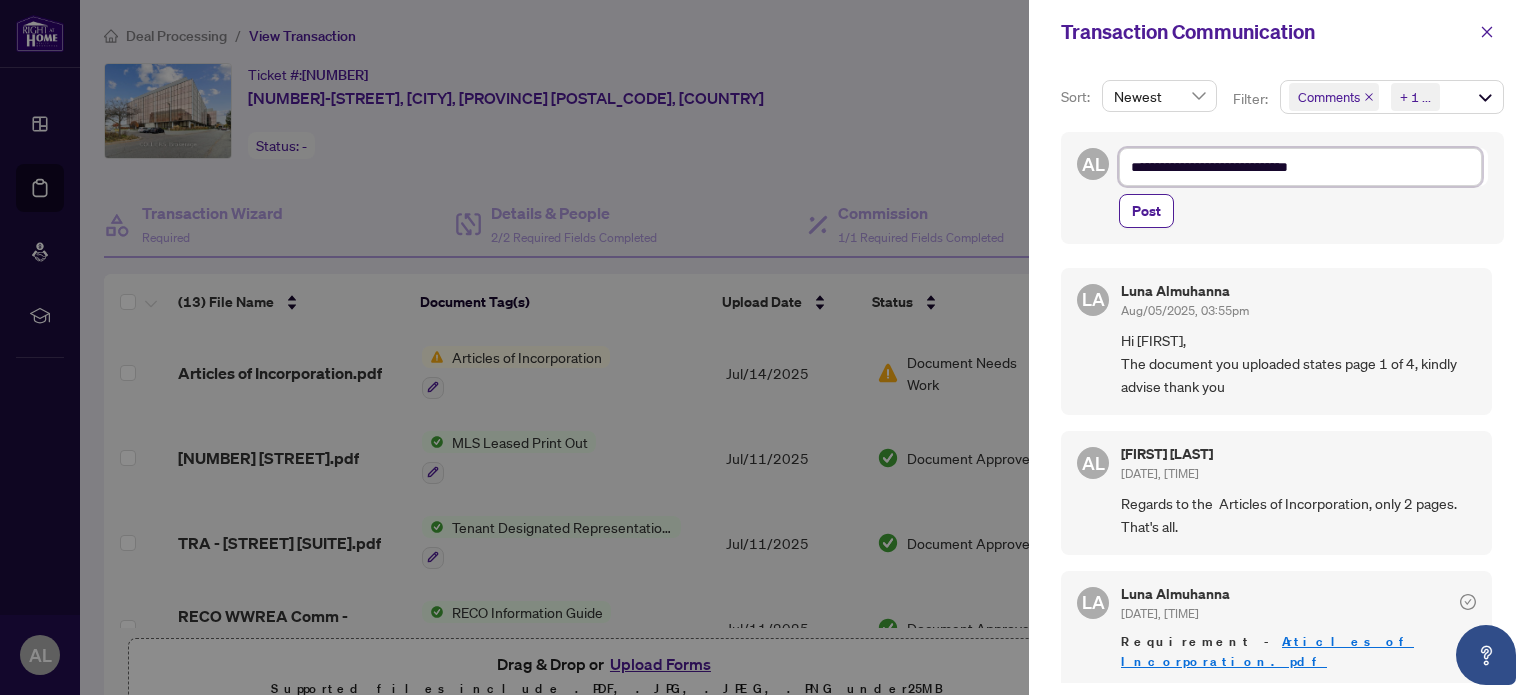 type on "**********" 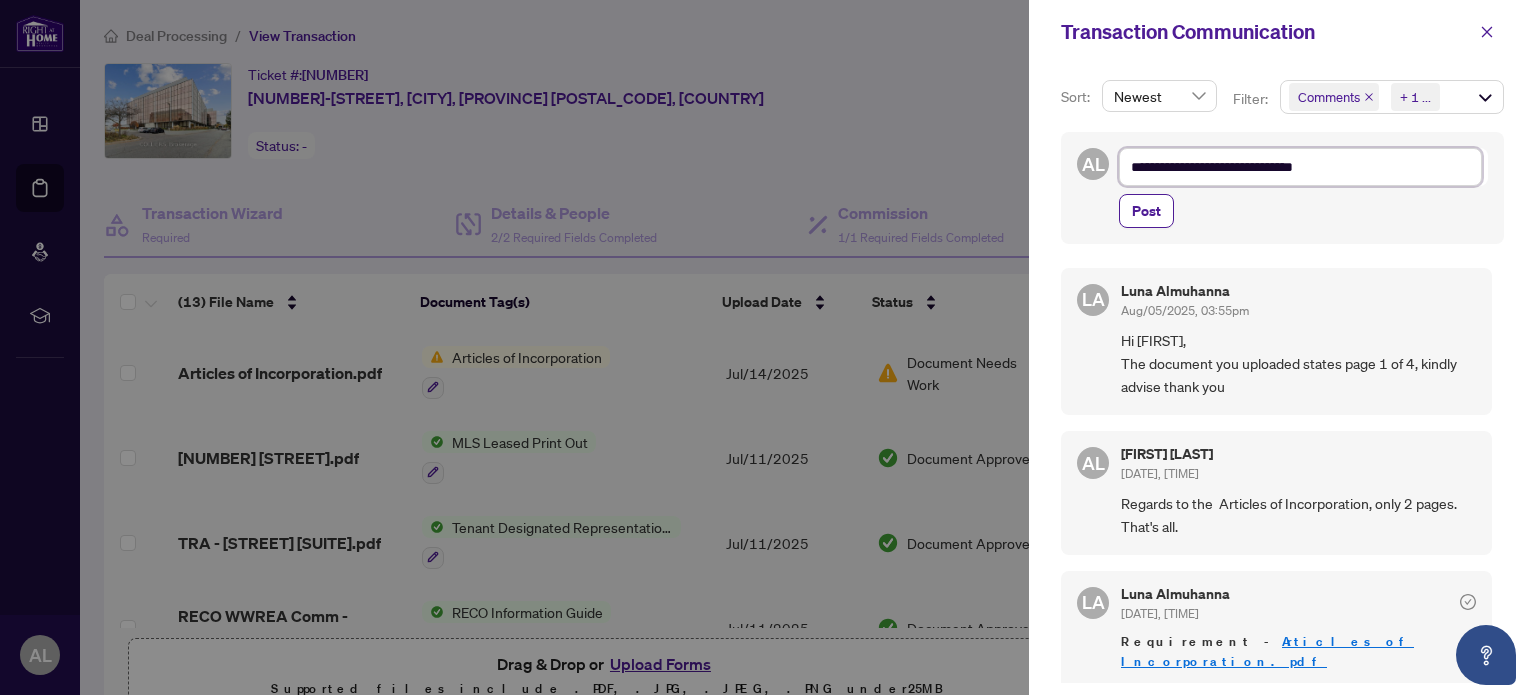 type on "**********" 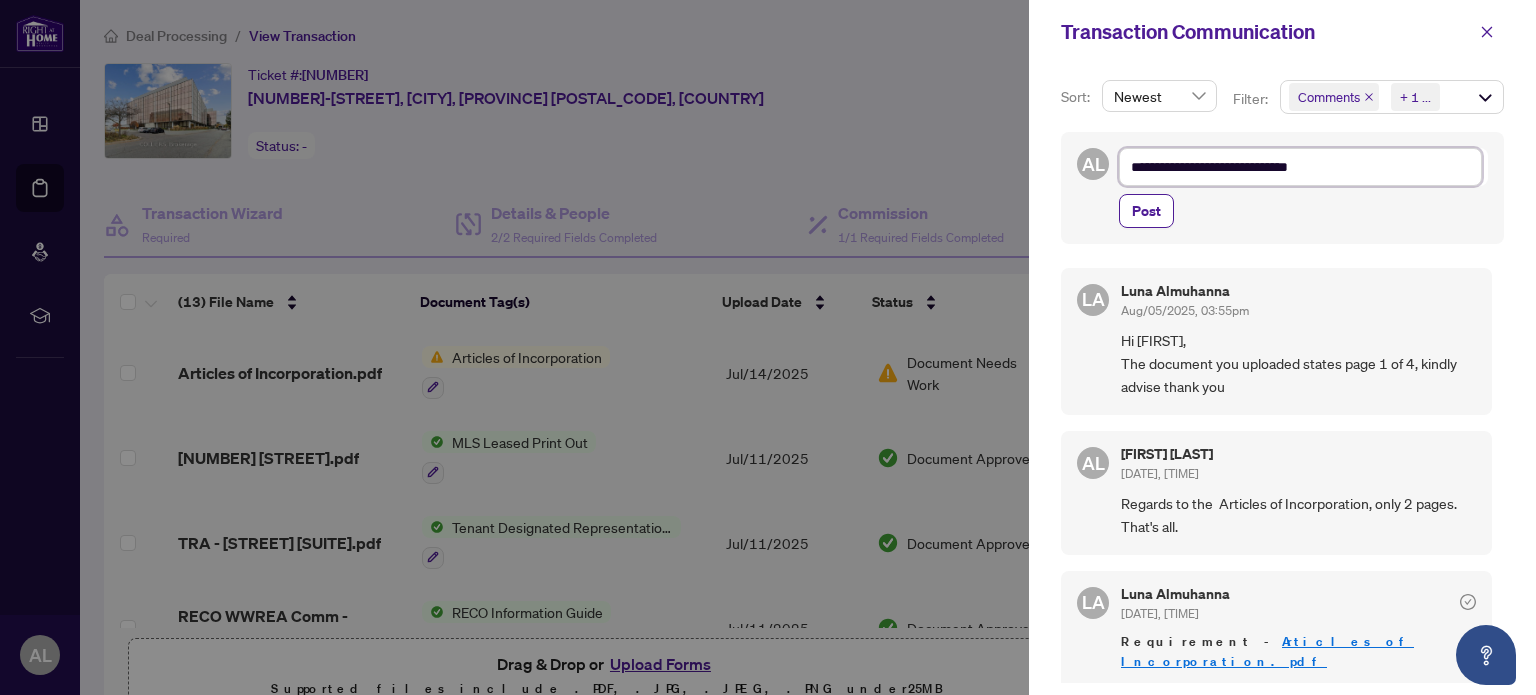 type on "**********" 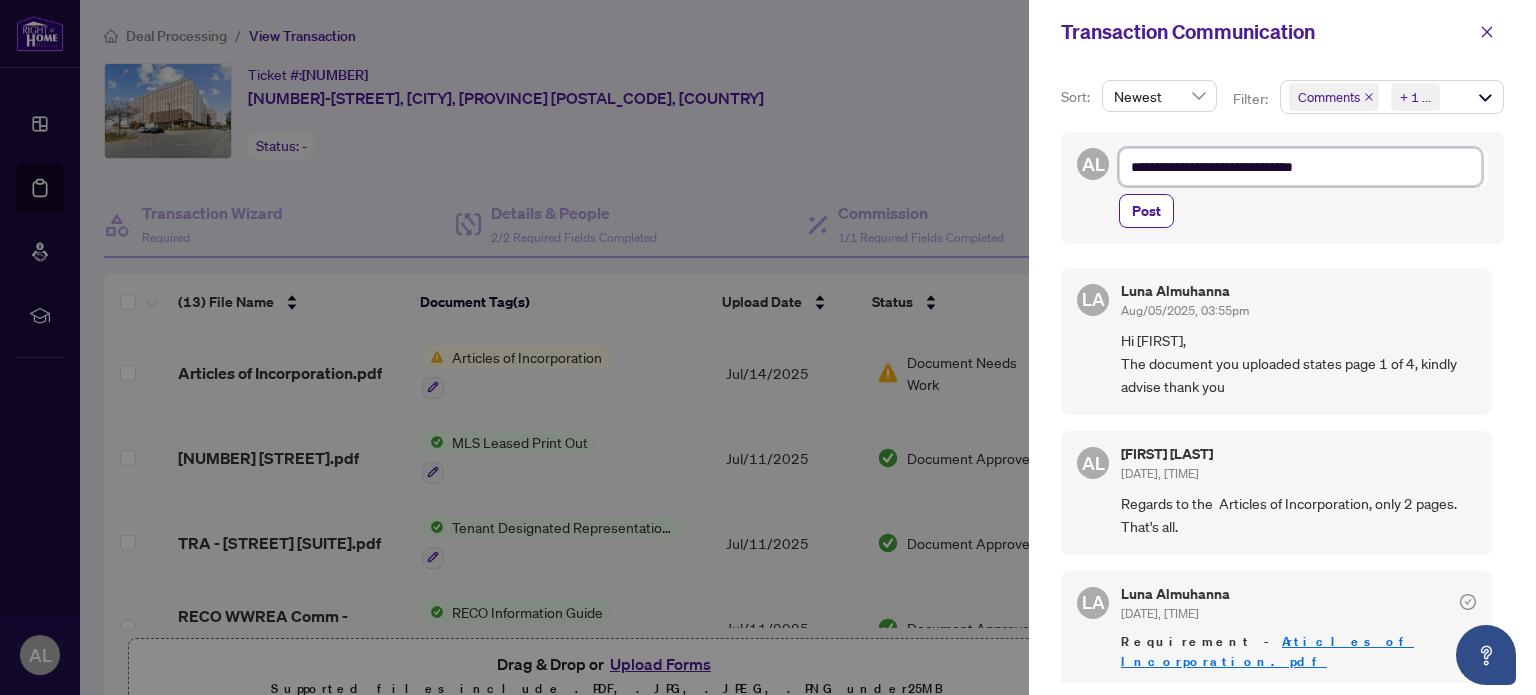 type on "**********" 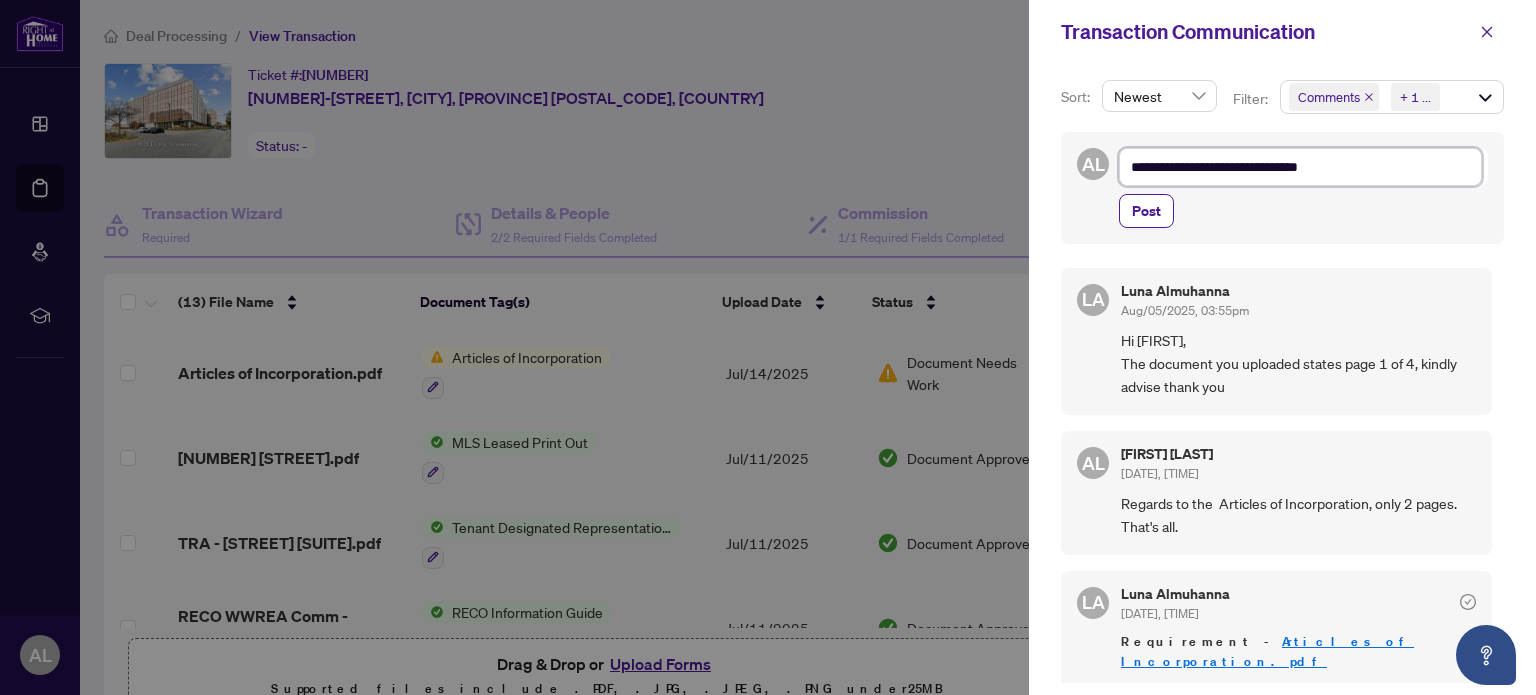 type on "**********" 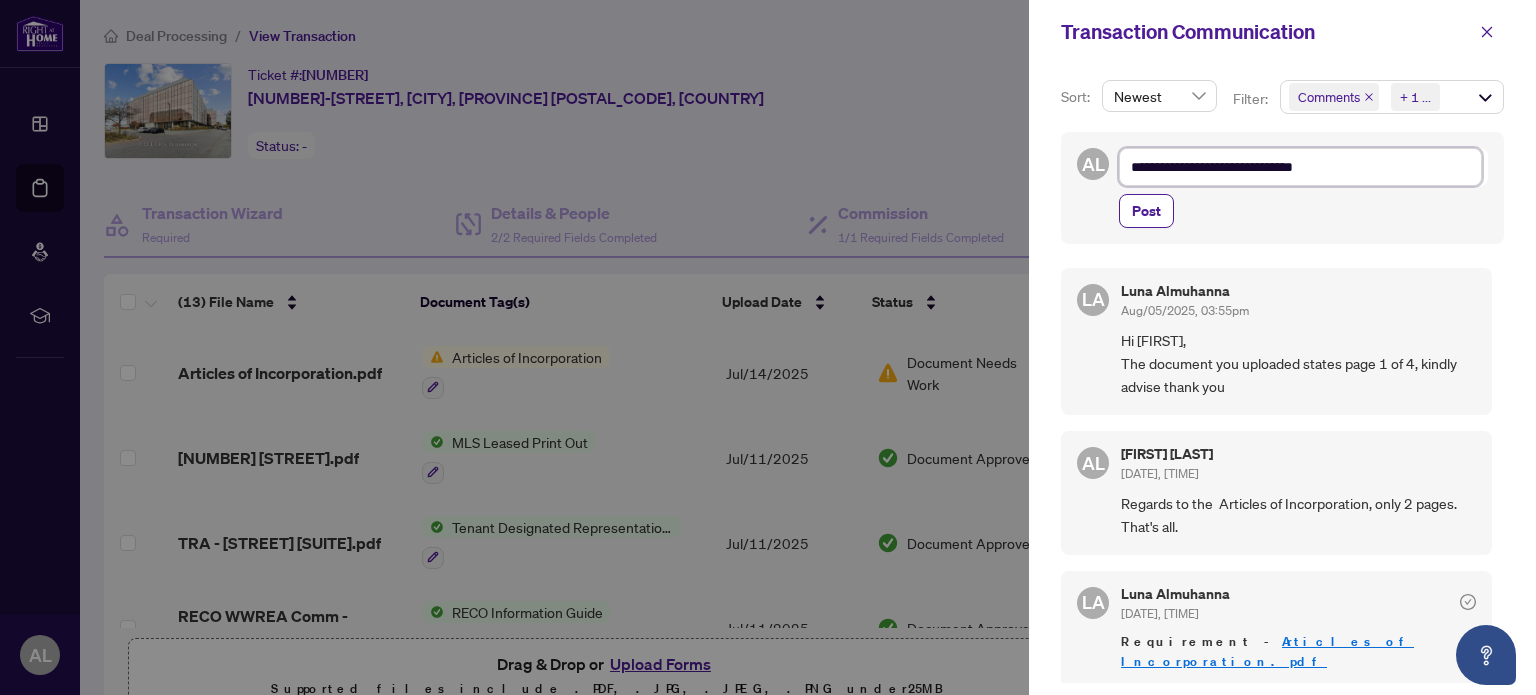 type on "**********" 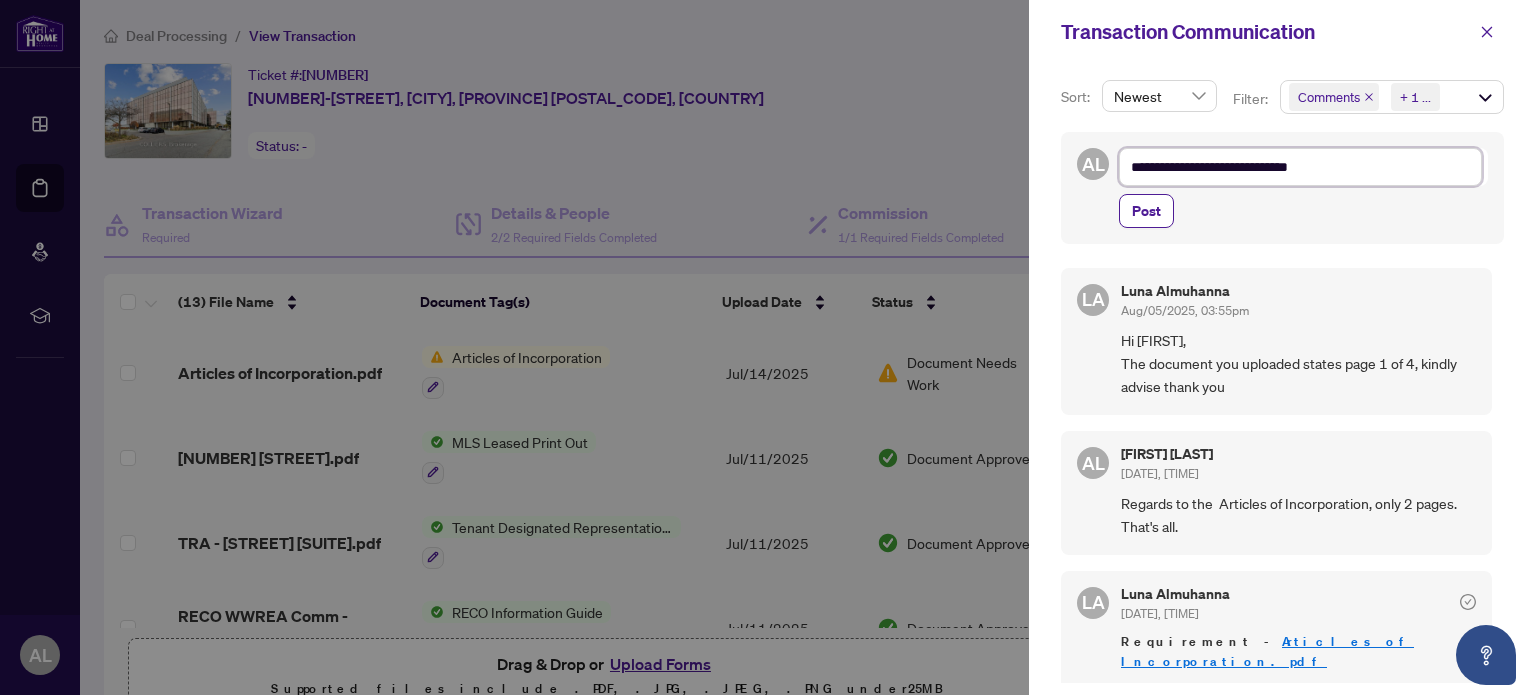 type on "**********" 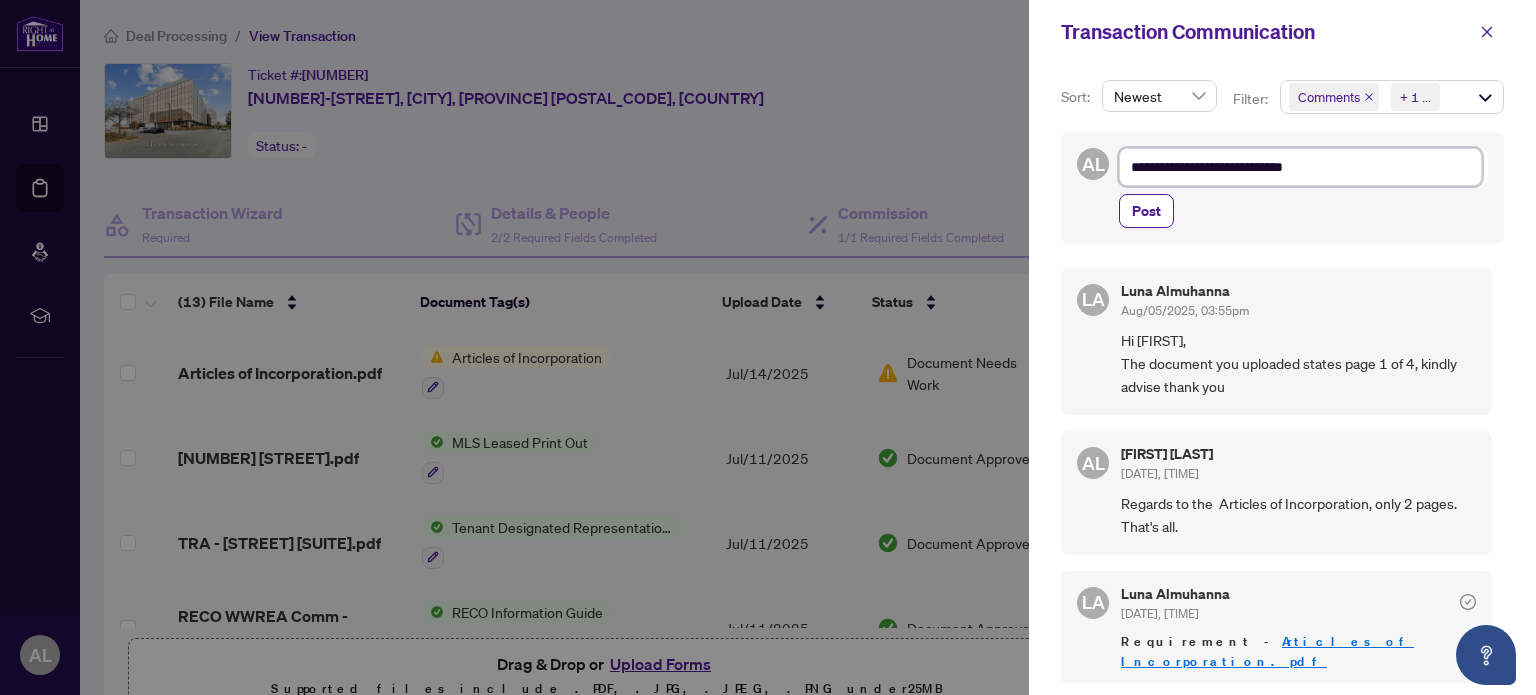 type on "**********" 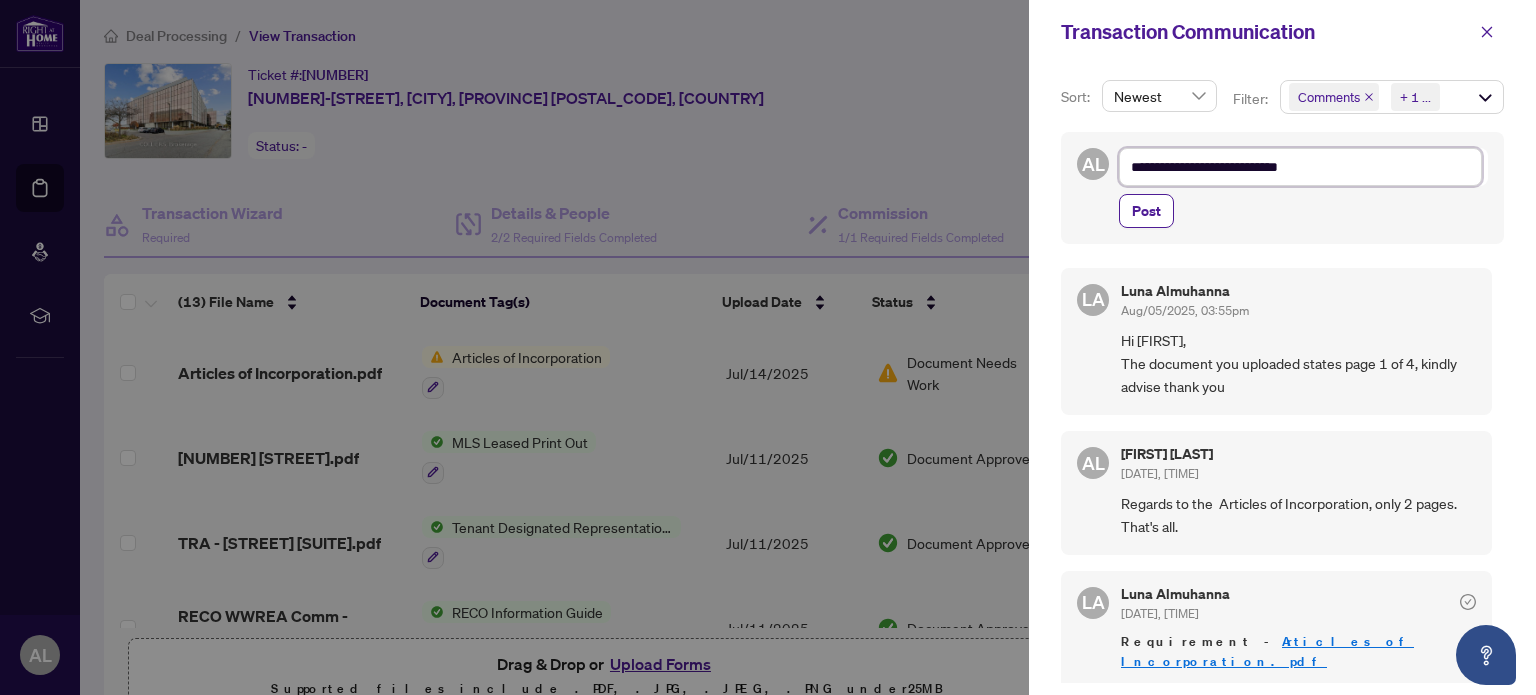 type on "**********" 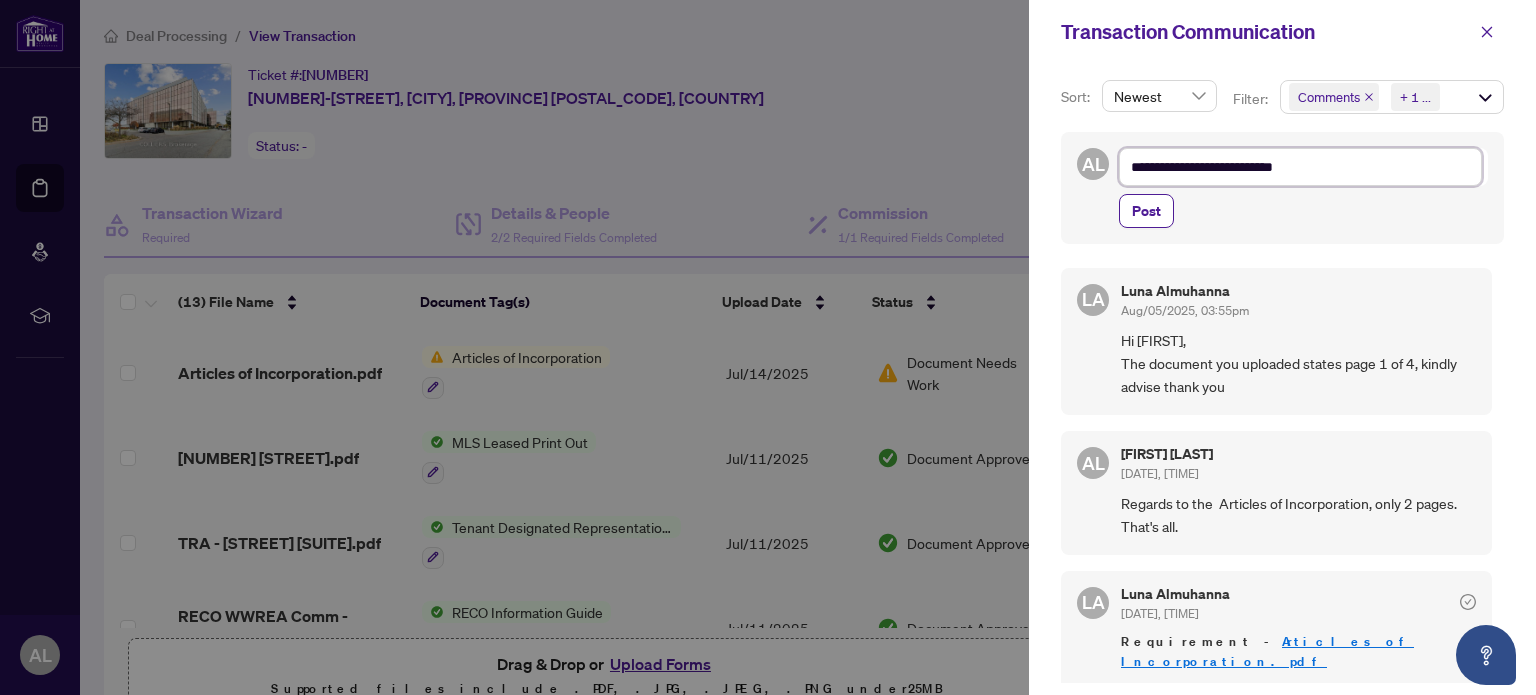 type on "**********" 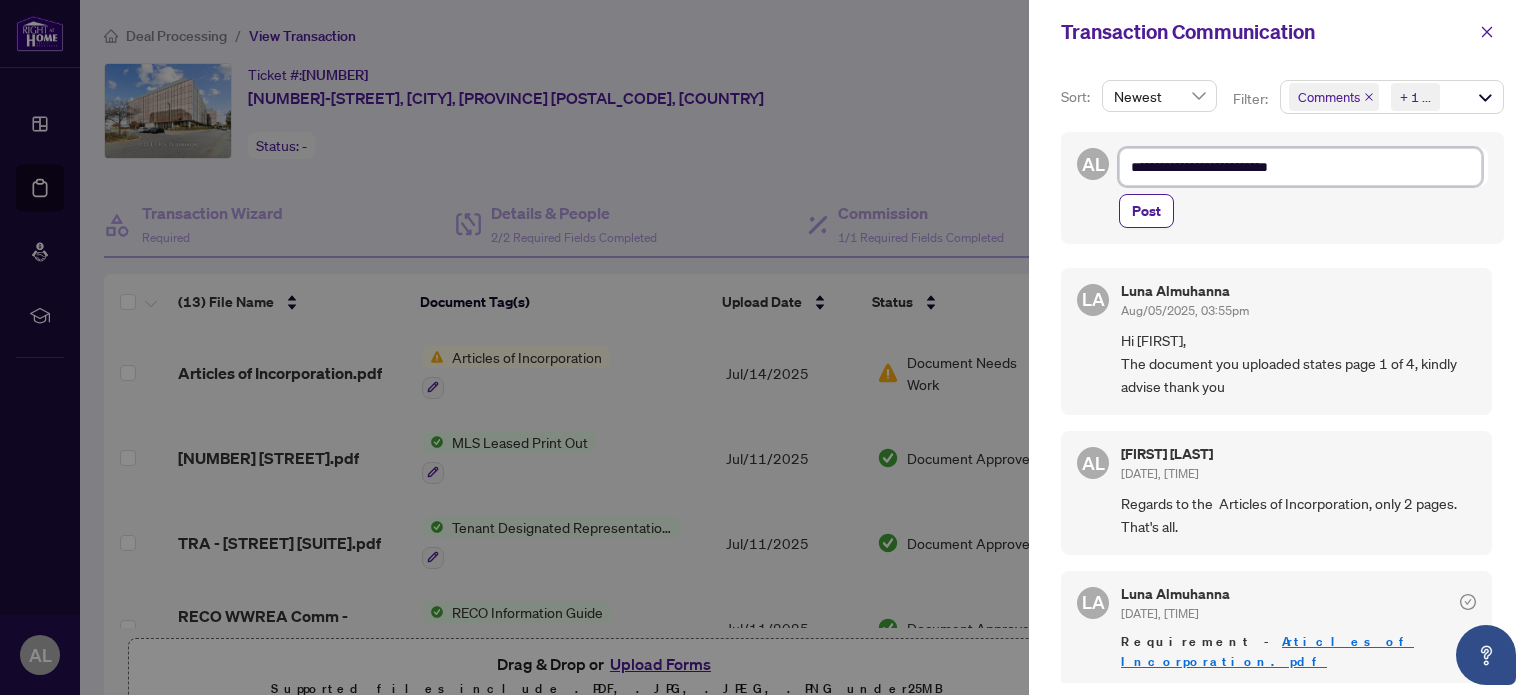 type on "**********" 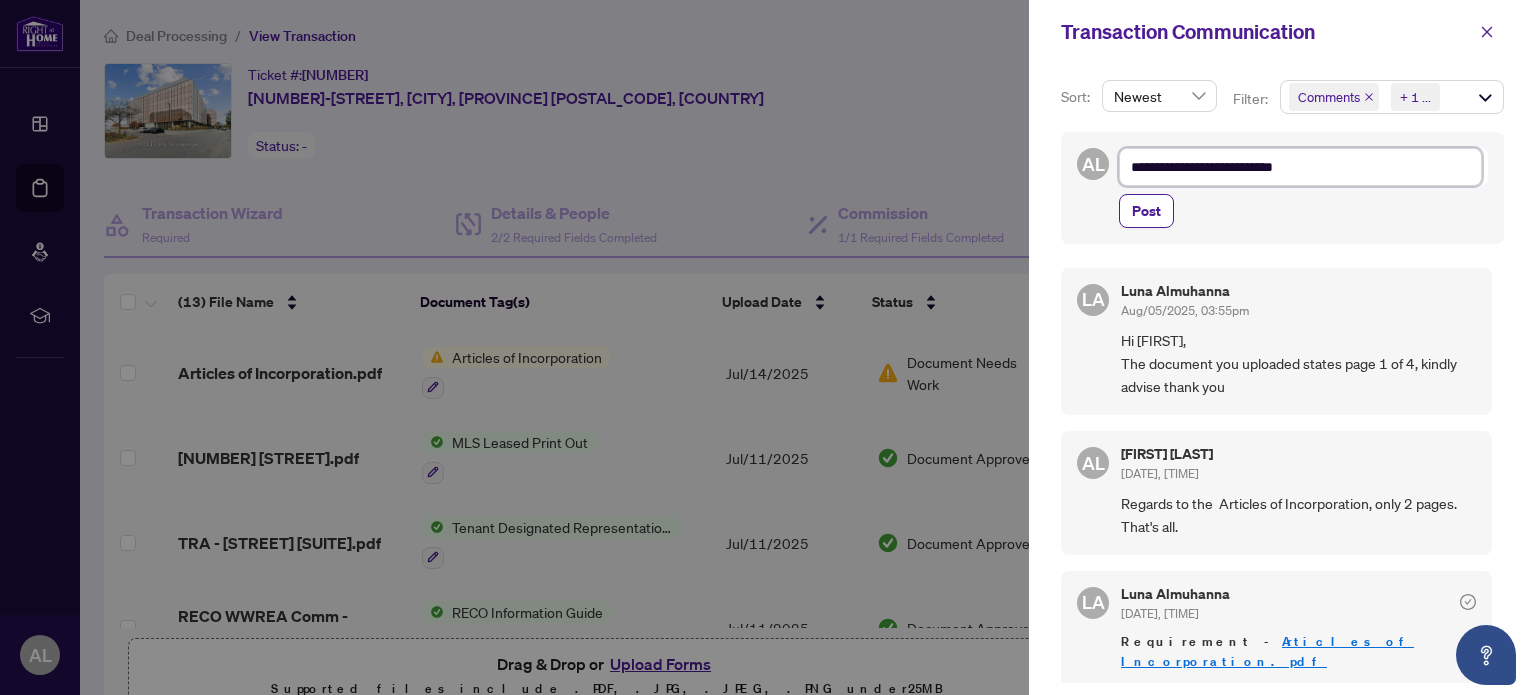 type on "**********" 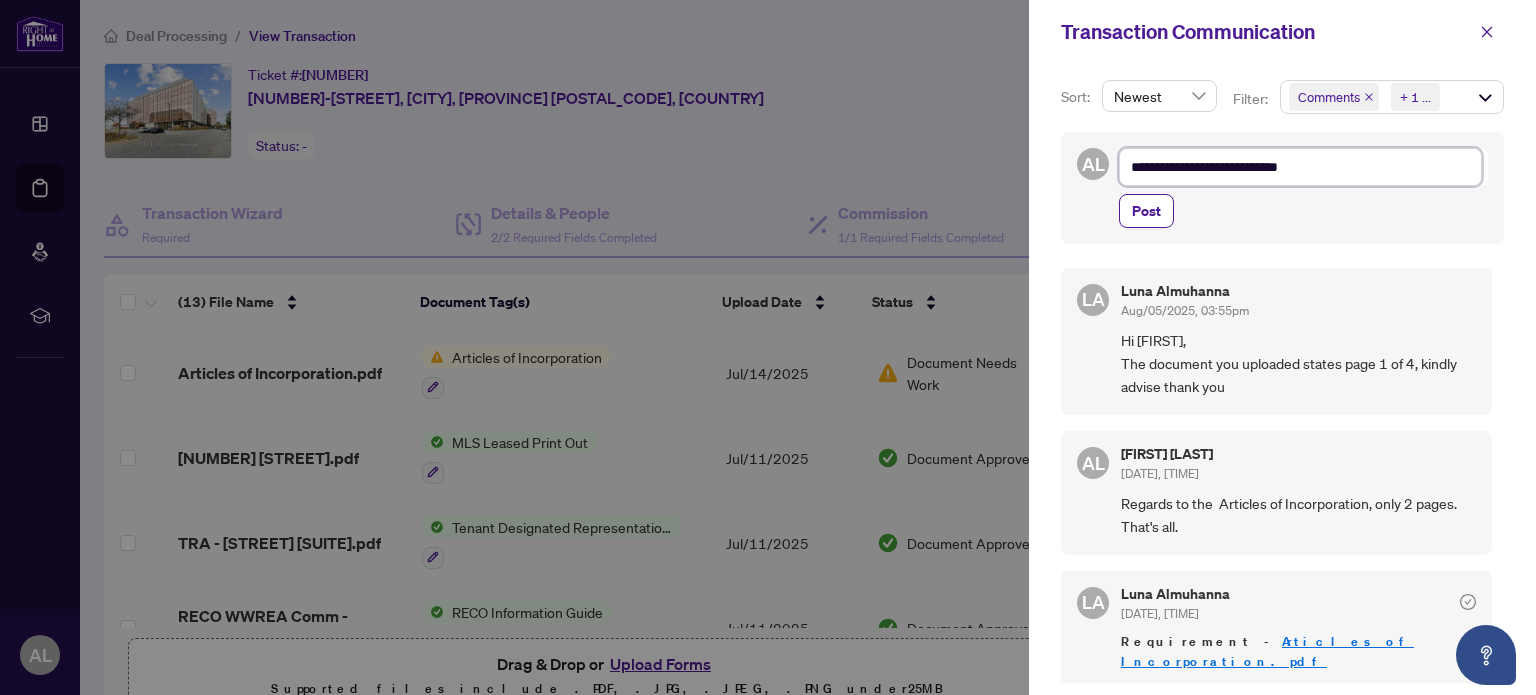 type on "**********" 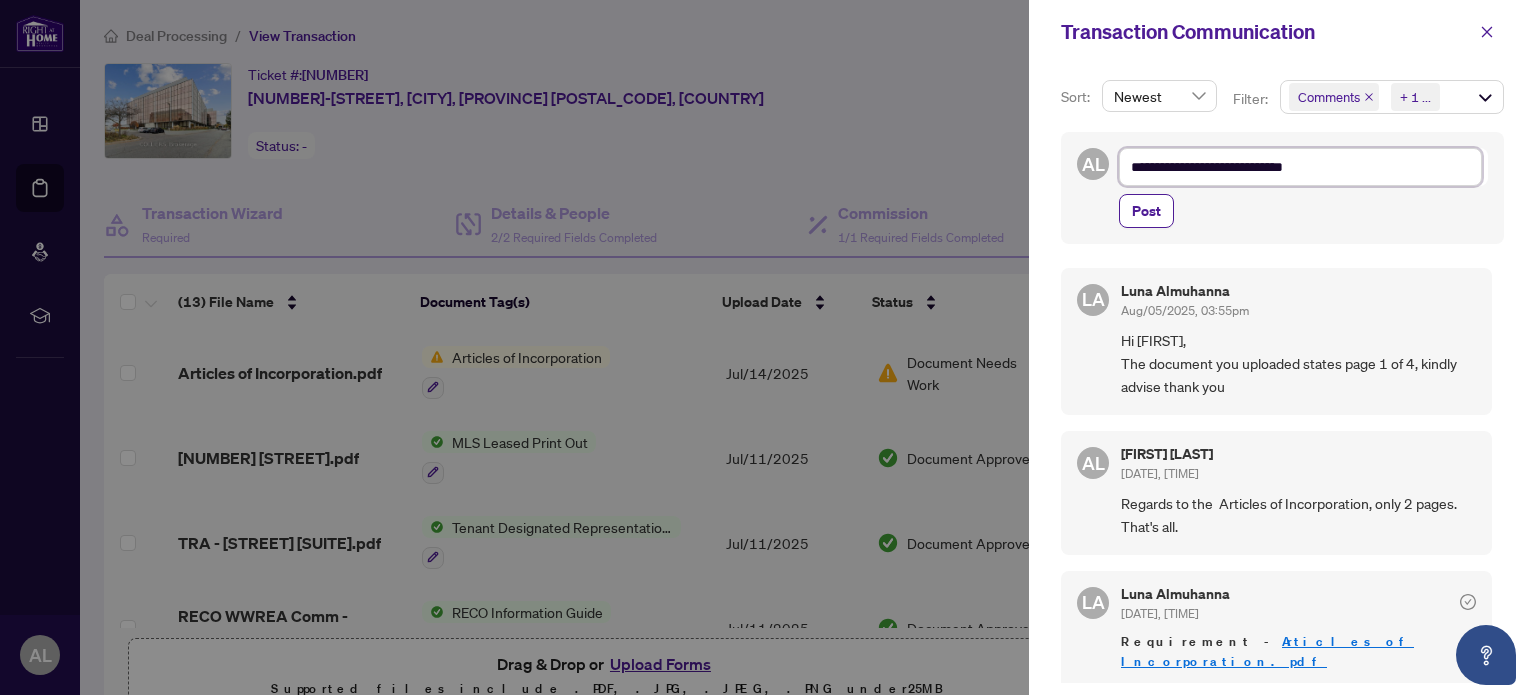 type on "**********" 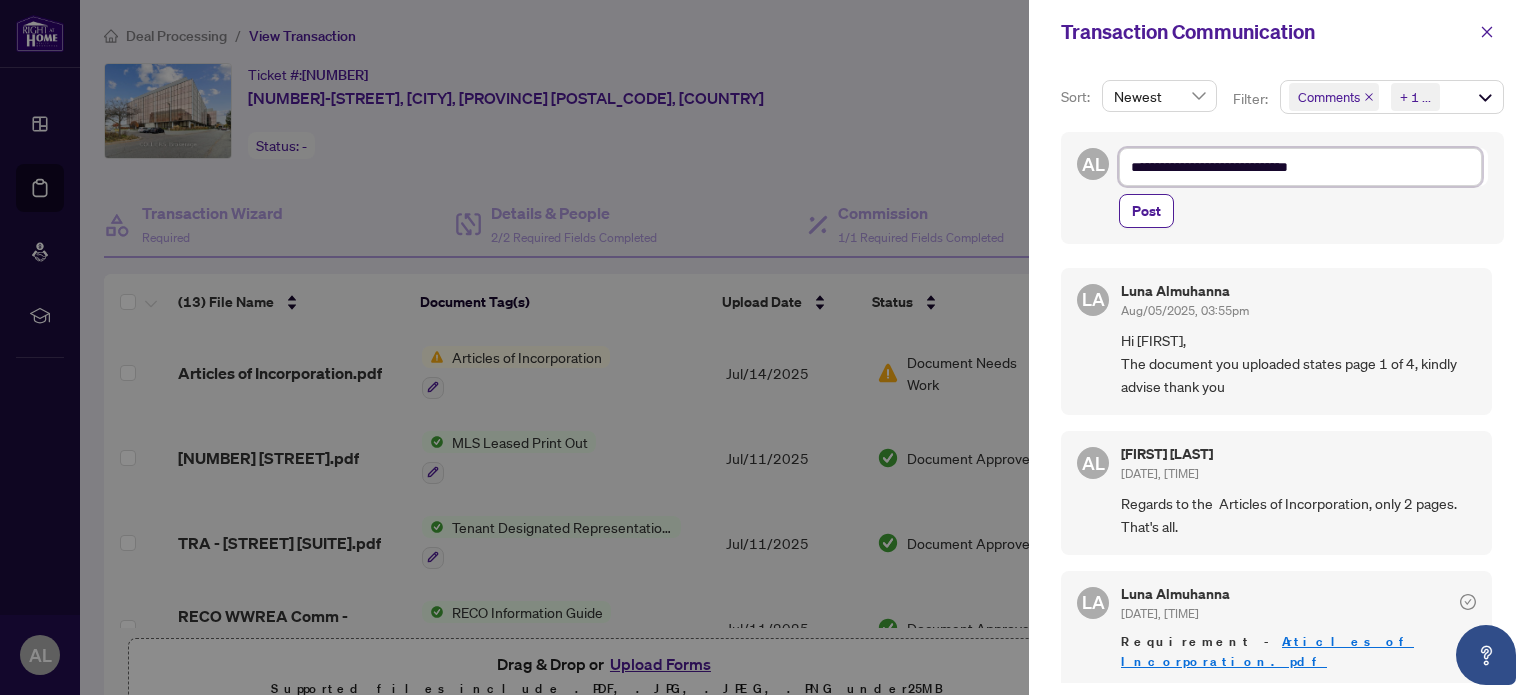 type on "**********" 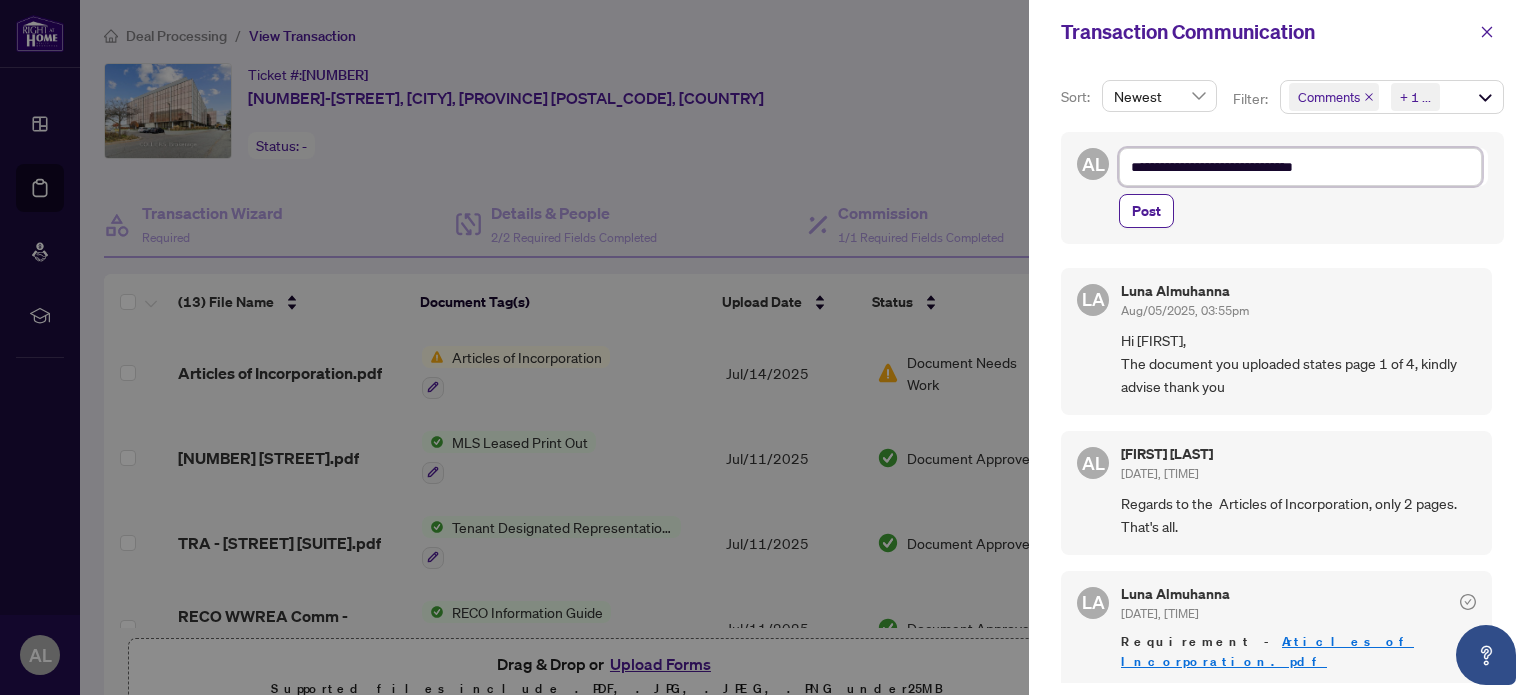 type on "**********" 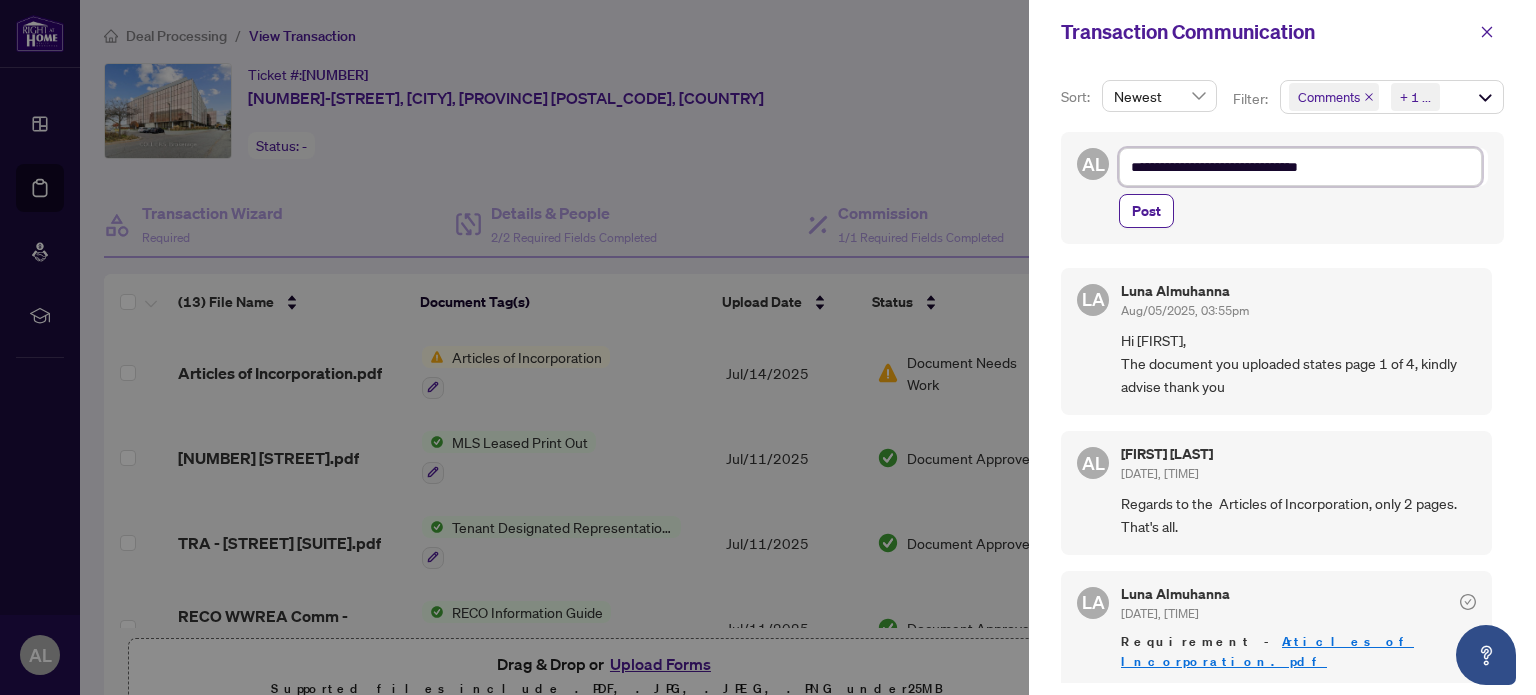 type on "**********" 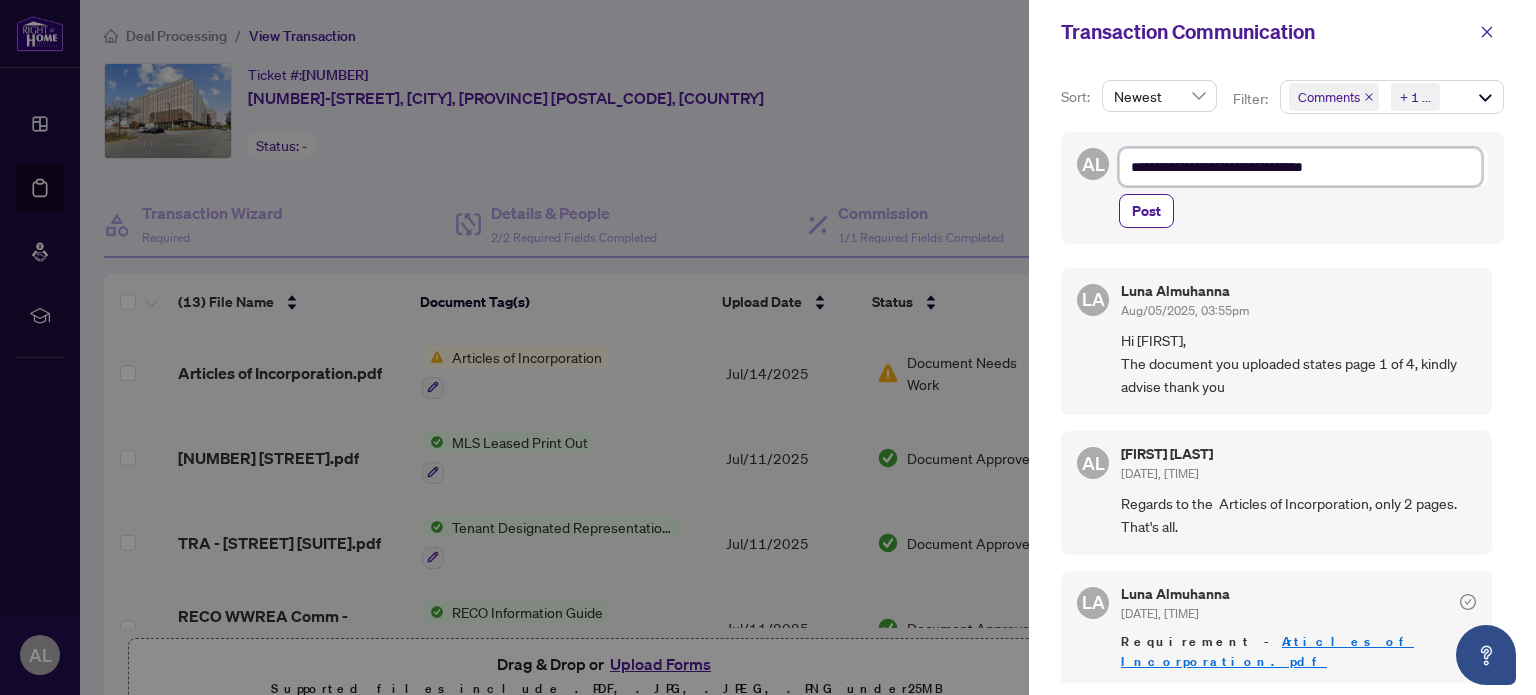 type on "**********" 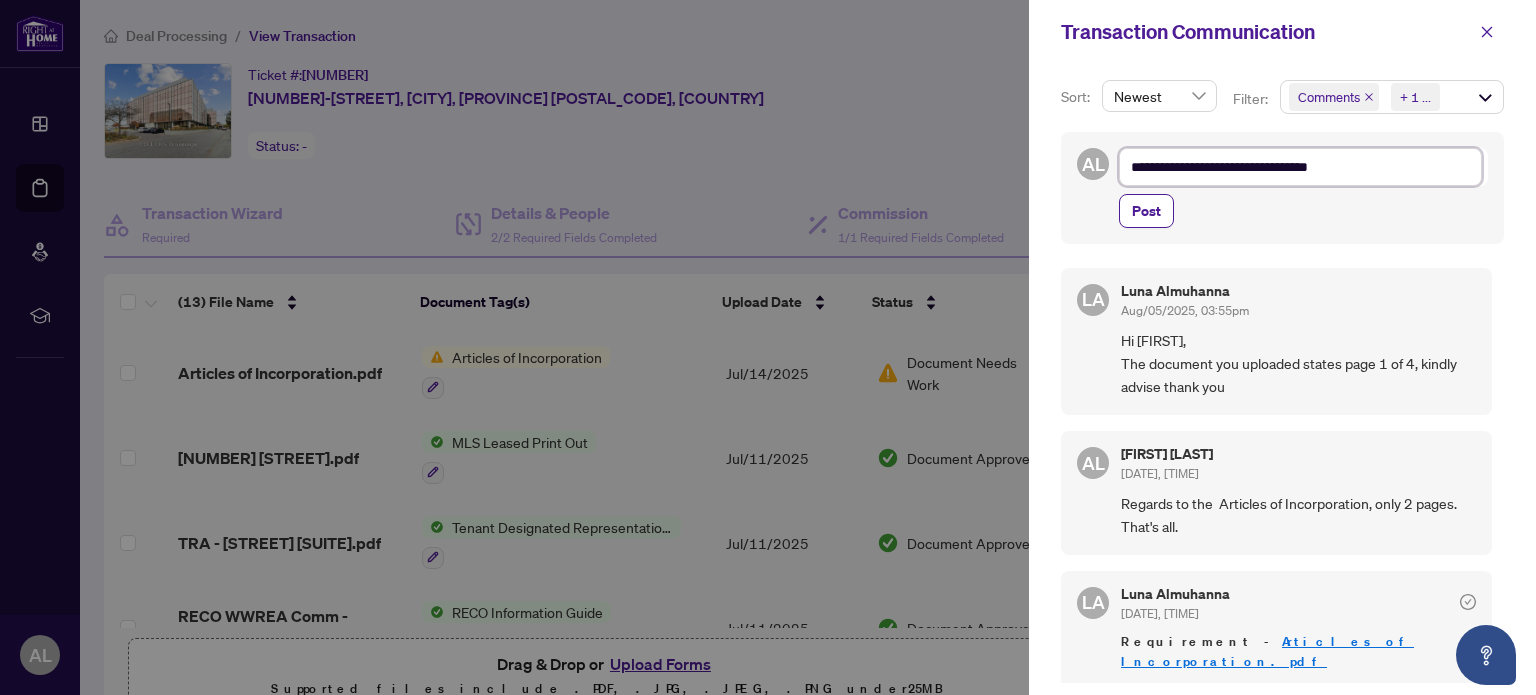 type on "**********" 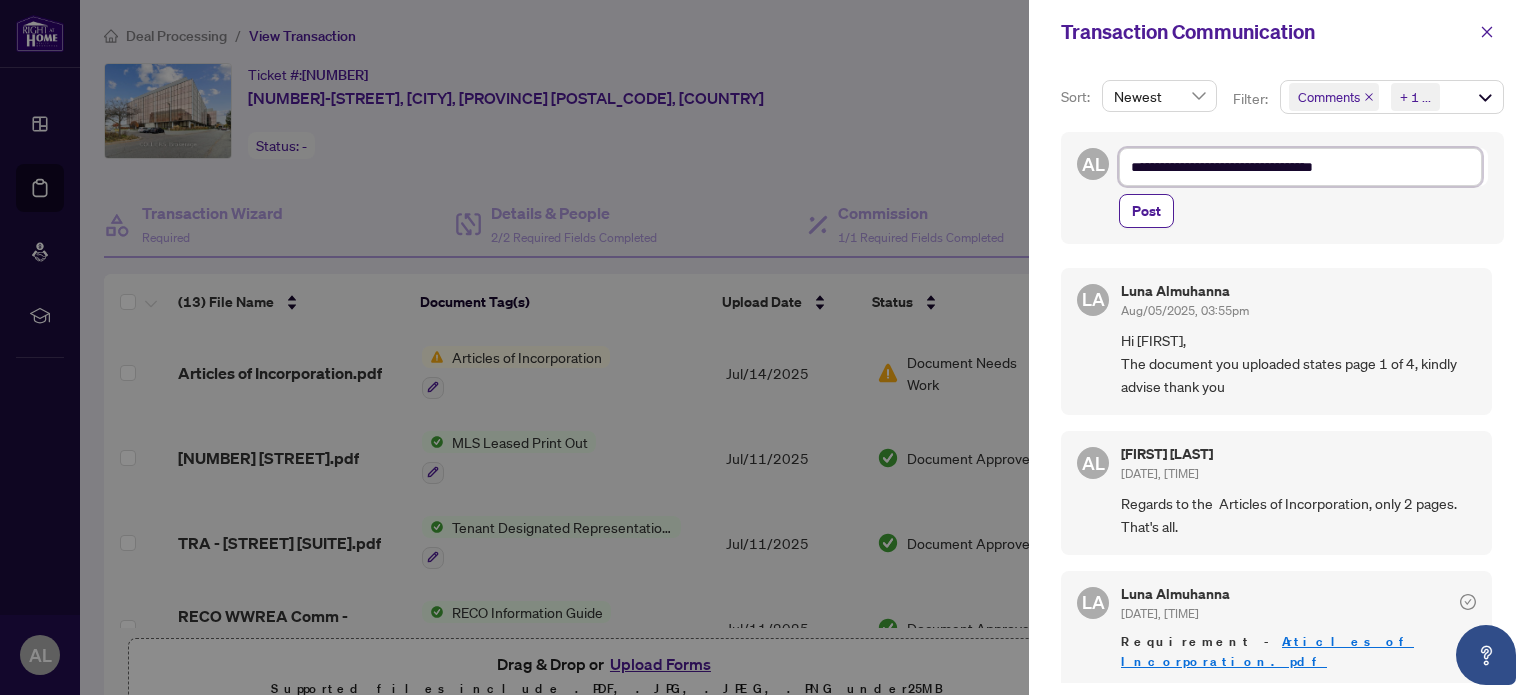 type on "**********" 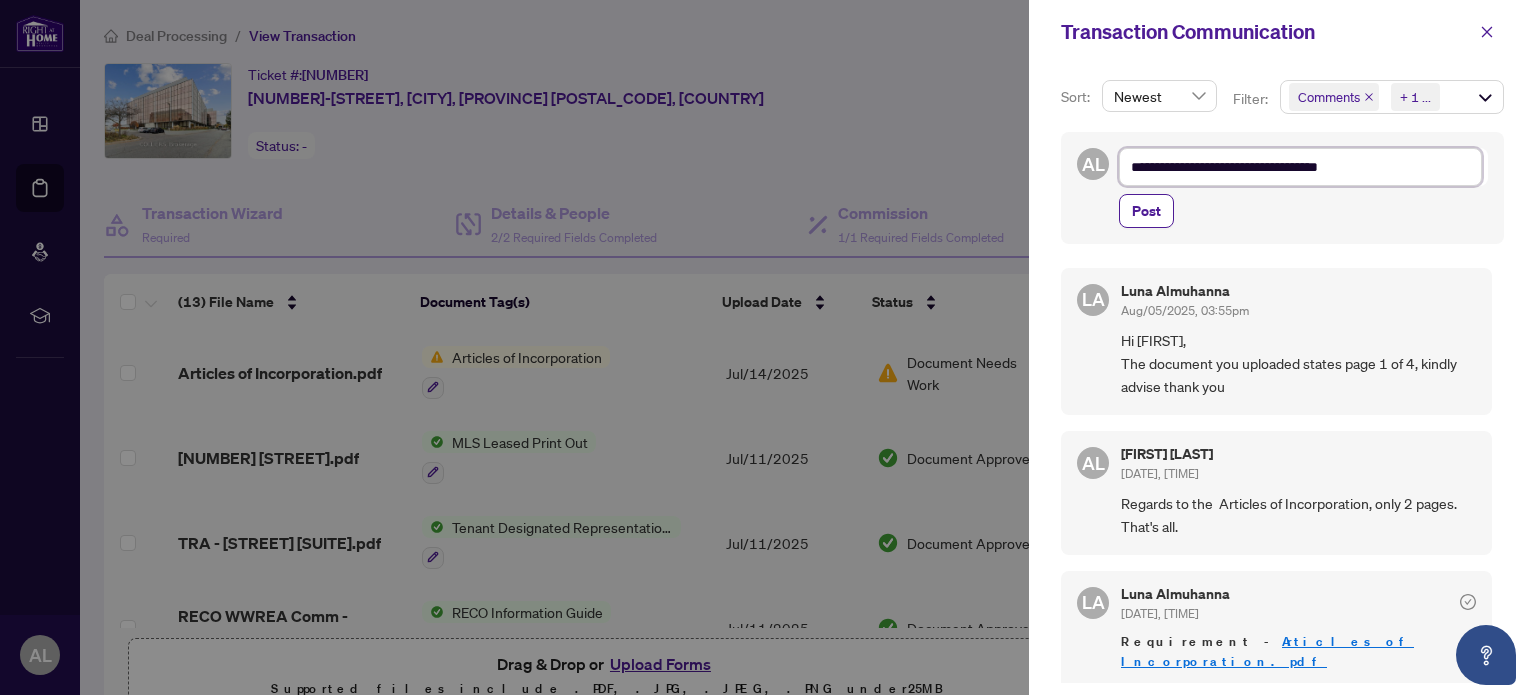 type on "**********" 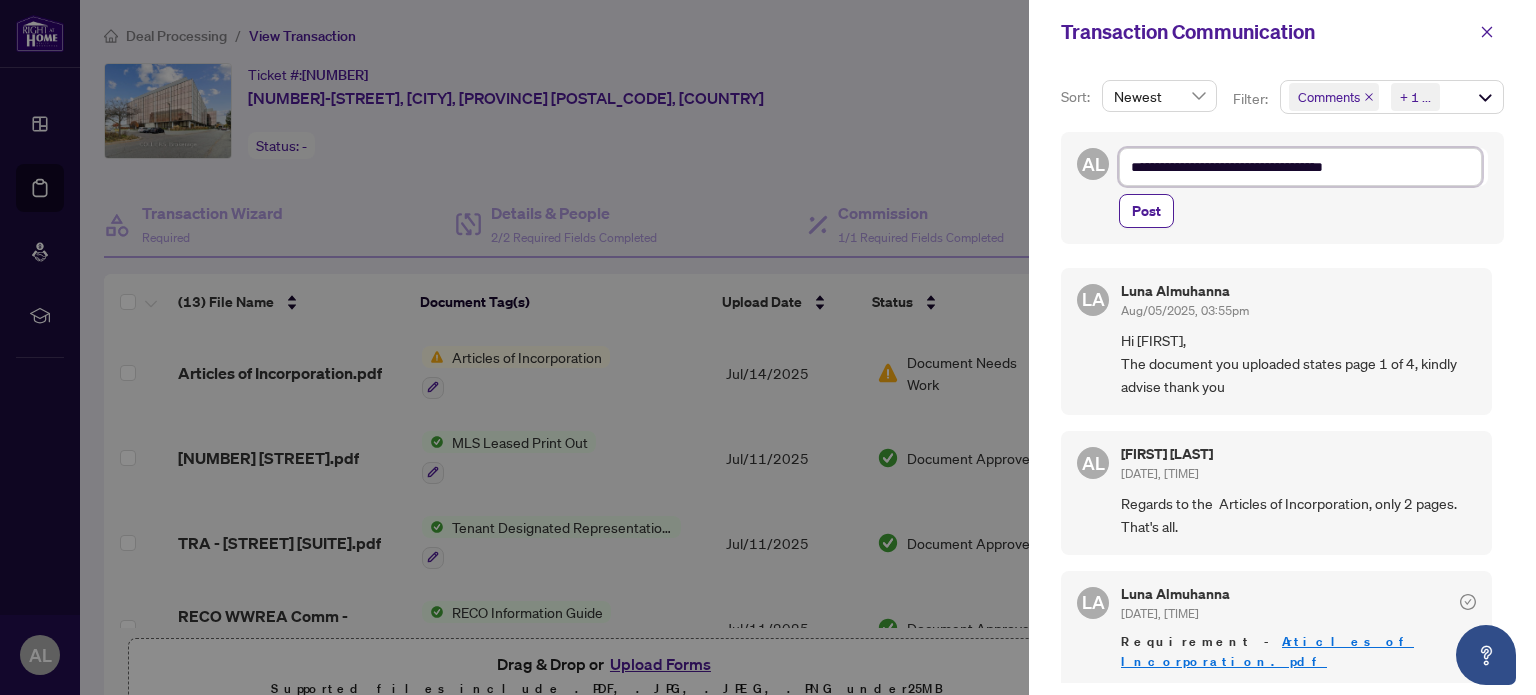type on "**********" 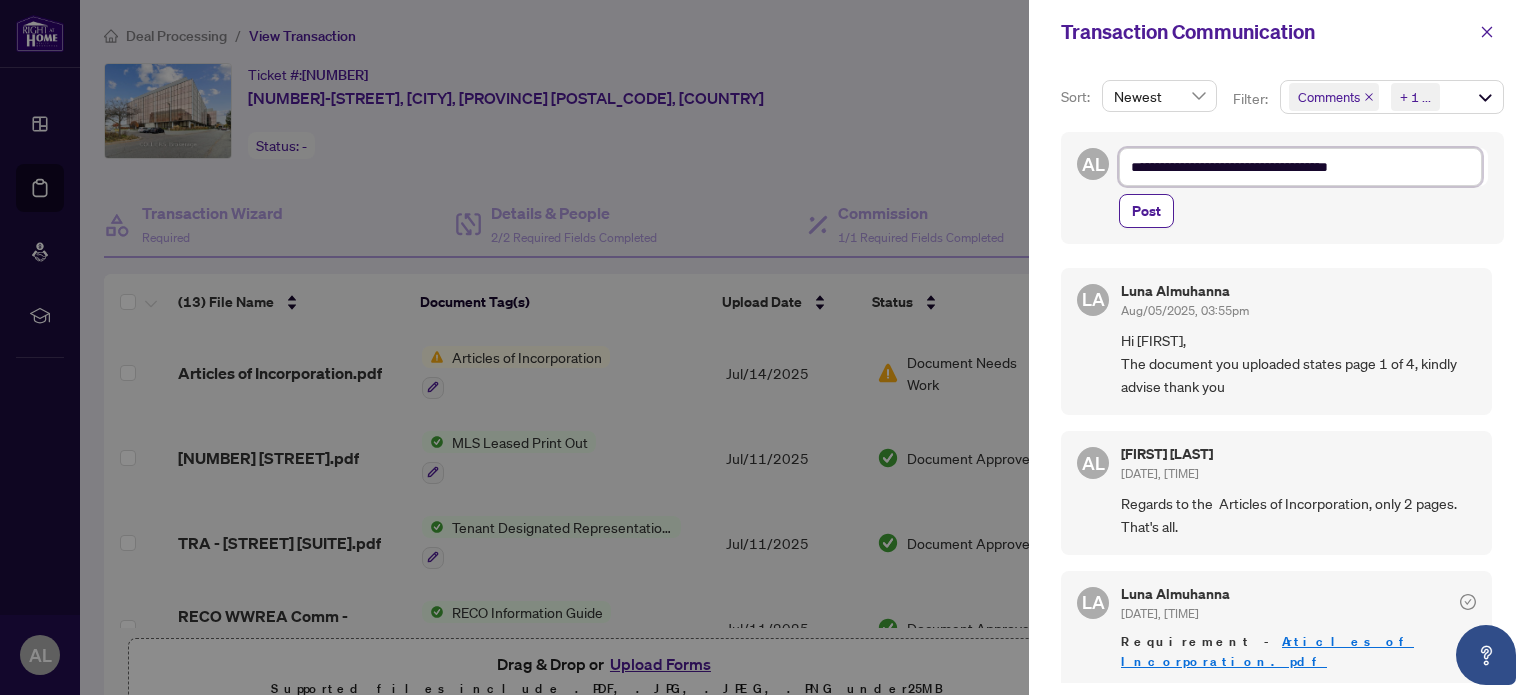 type on "**********" 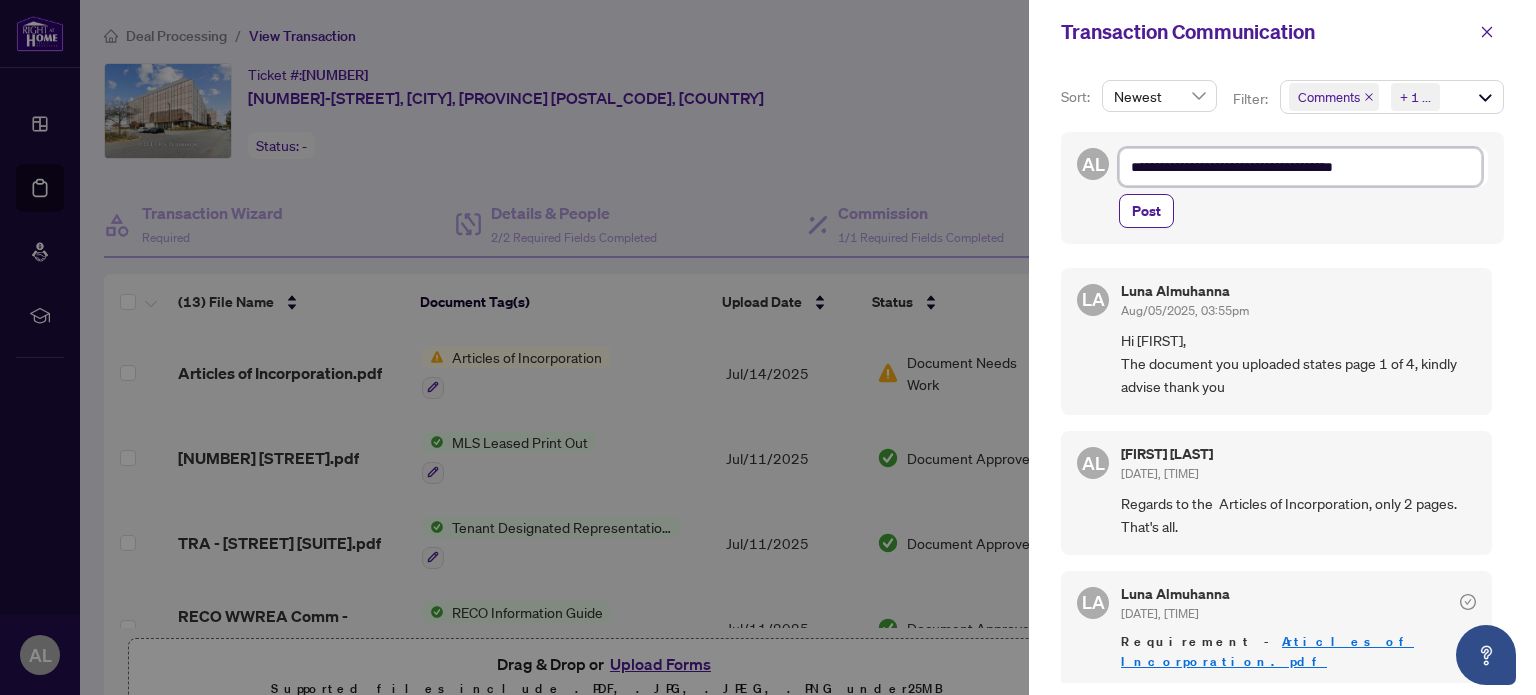 type on "**********" 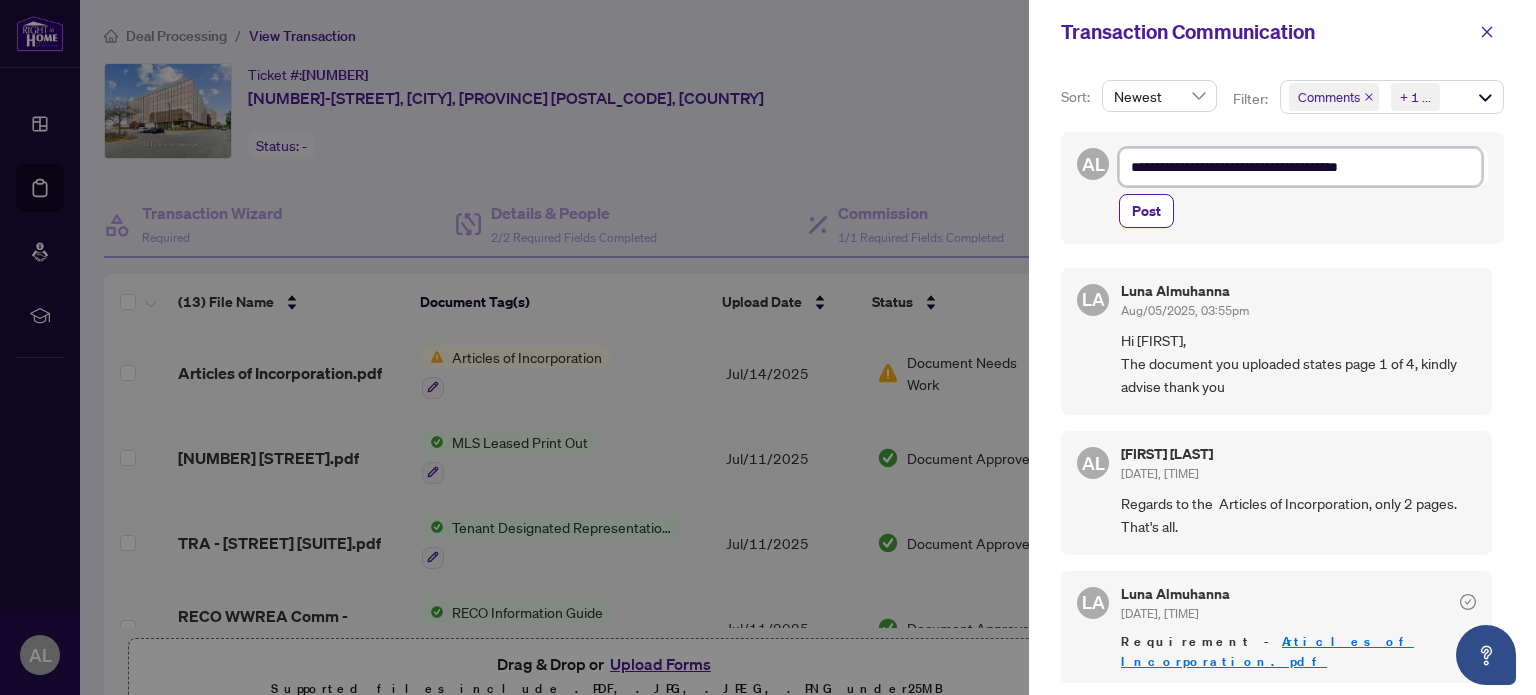 type on "**********" 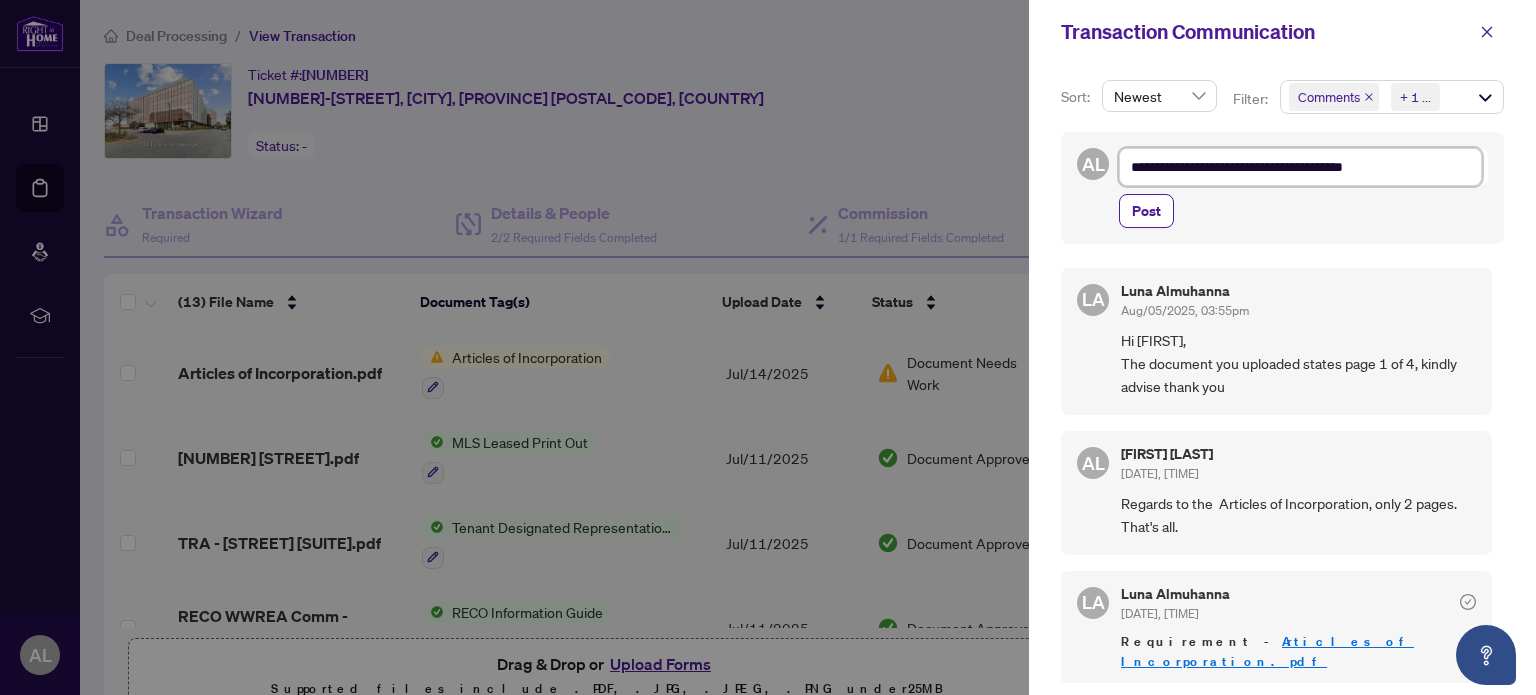 type on "**********" 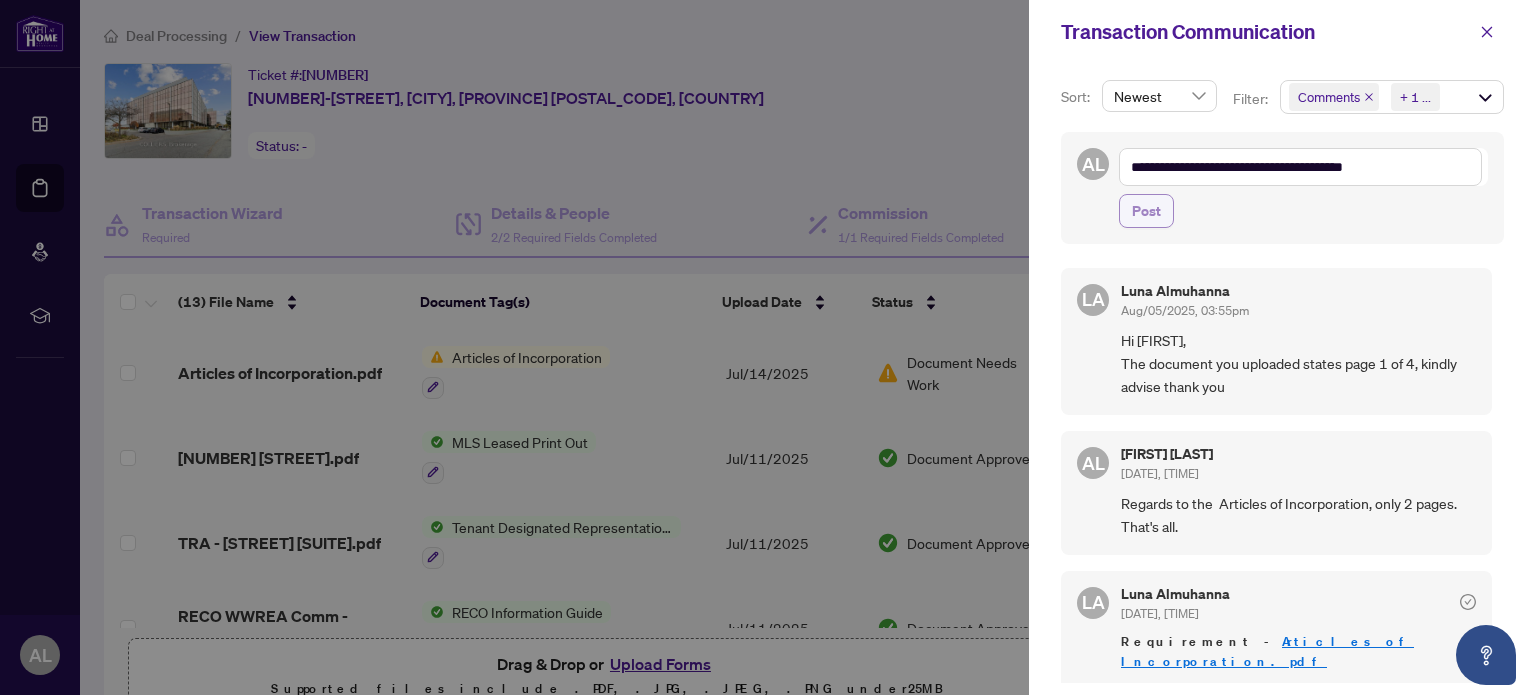 drag, startPoint x: 1126, startPoint y: 229, endPoint x: 1126, endPoint y: 210, distance: 19 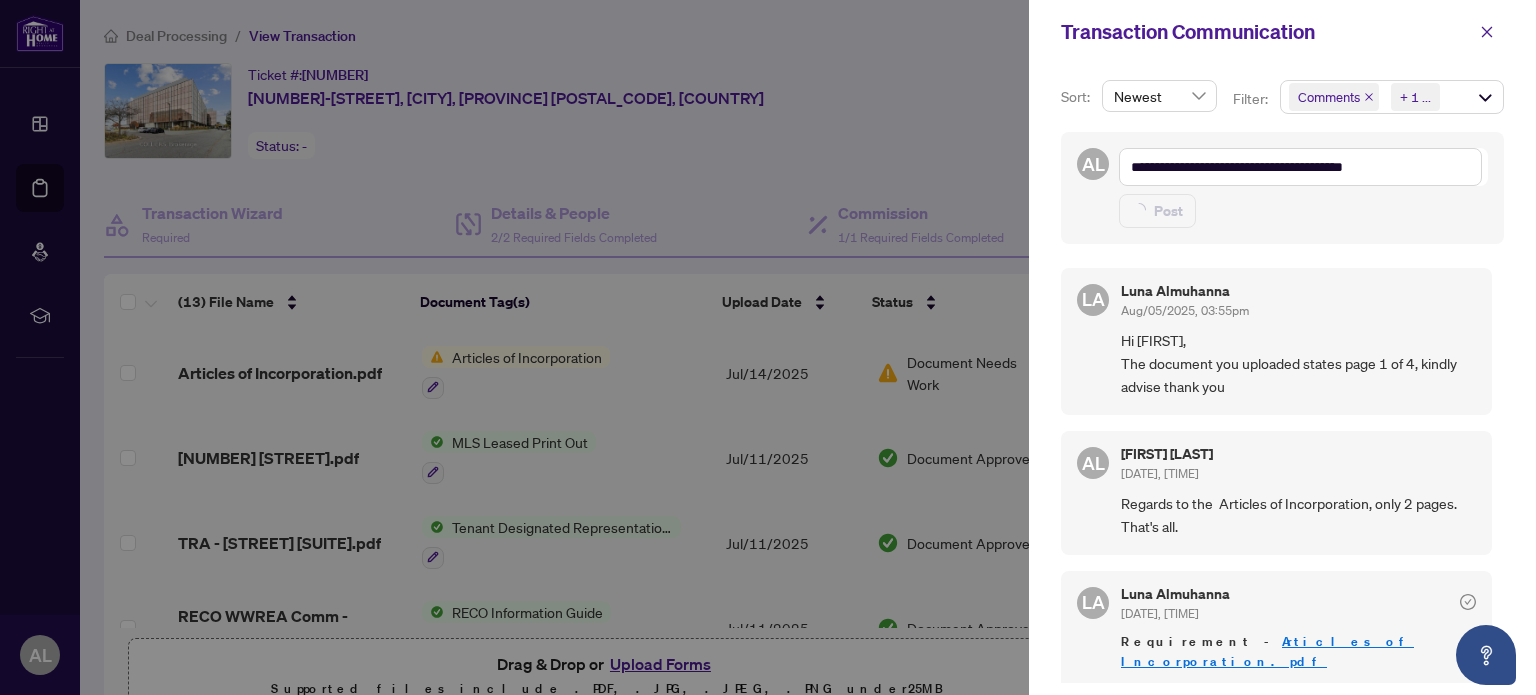 type 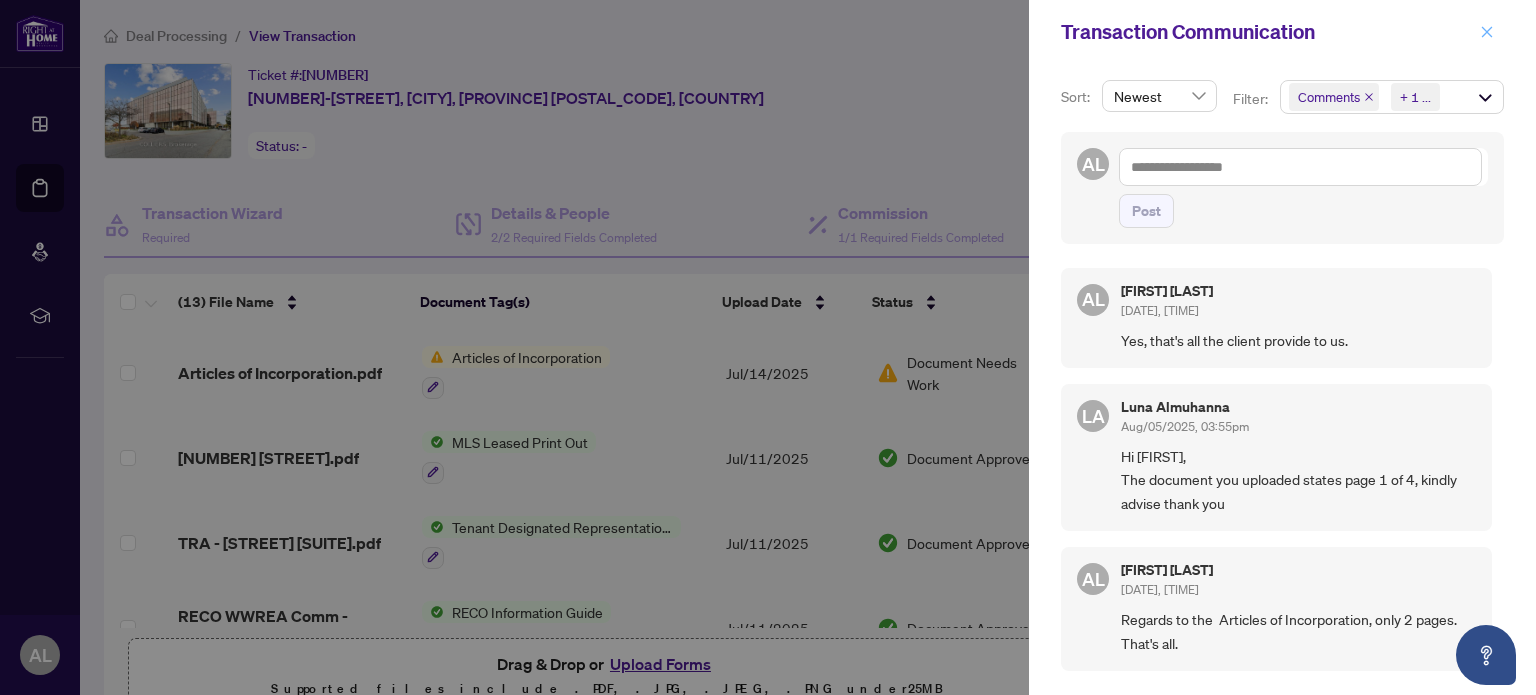 click 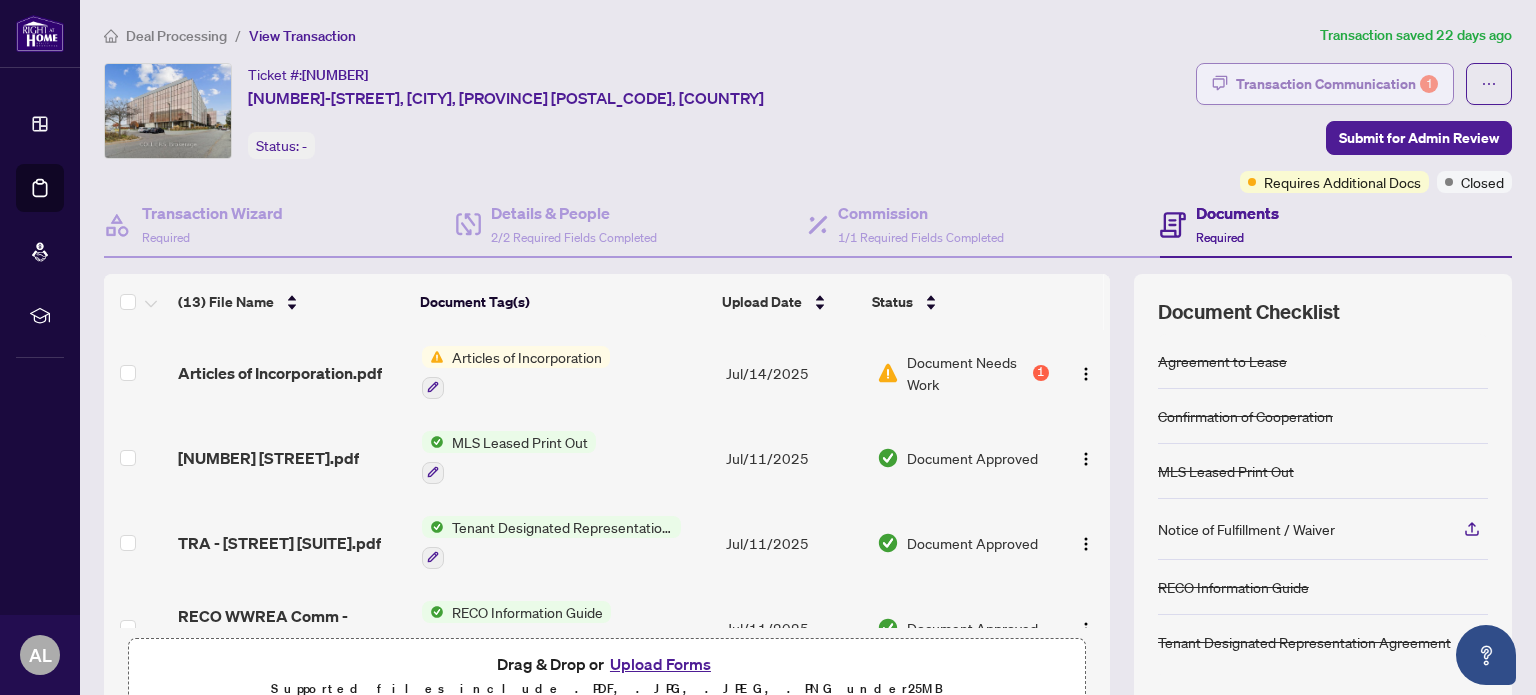 click on "Transaction Communication 1" at bounding box center (1337, 84) 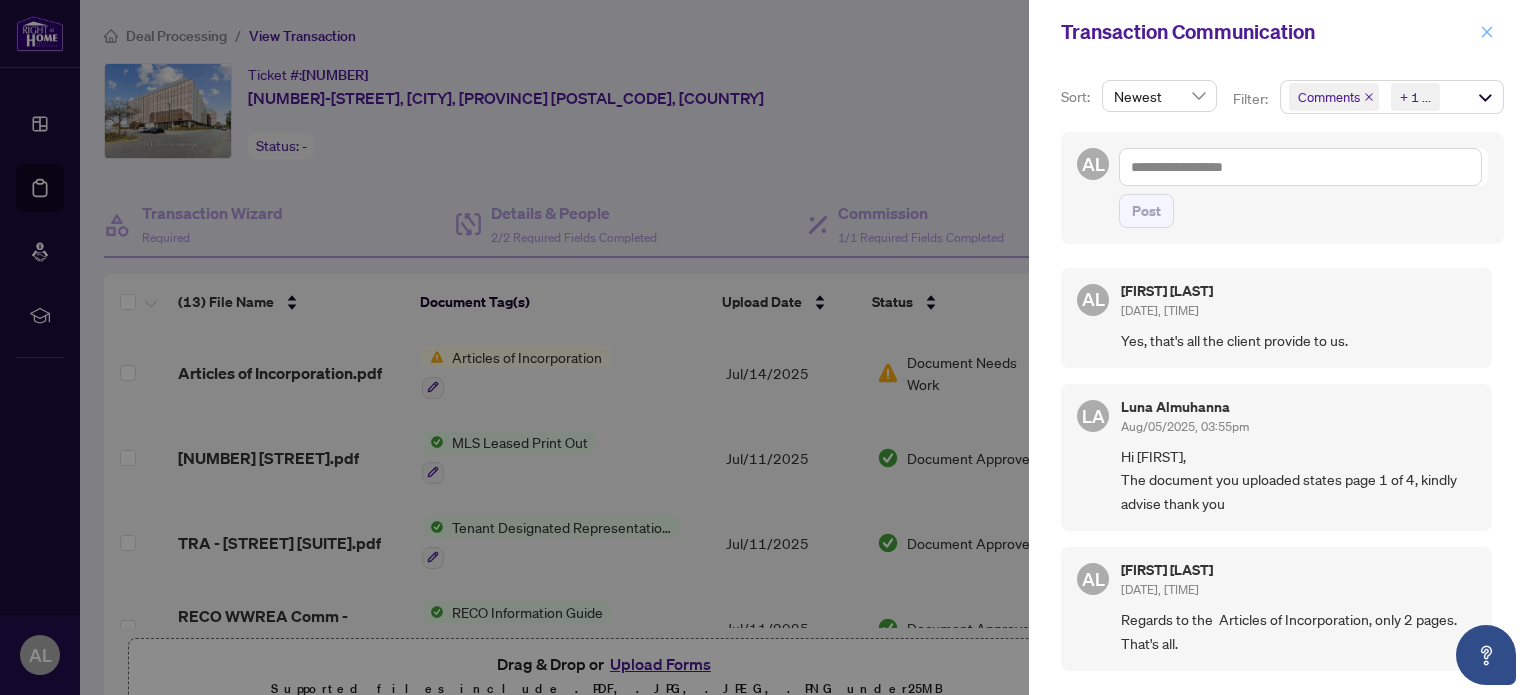 click 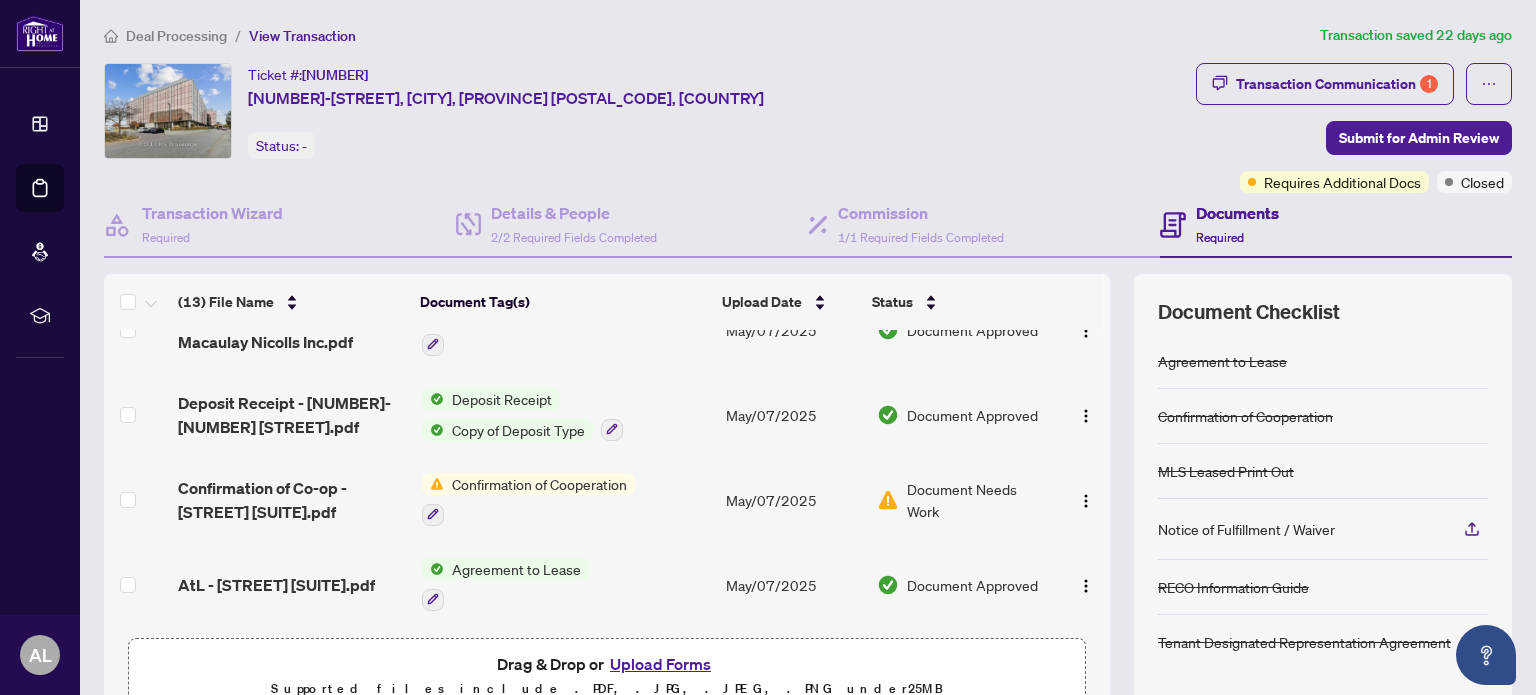 scroll, scrollTop: 800, scrollLeft: 0, axis: vertical 